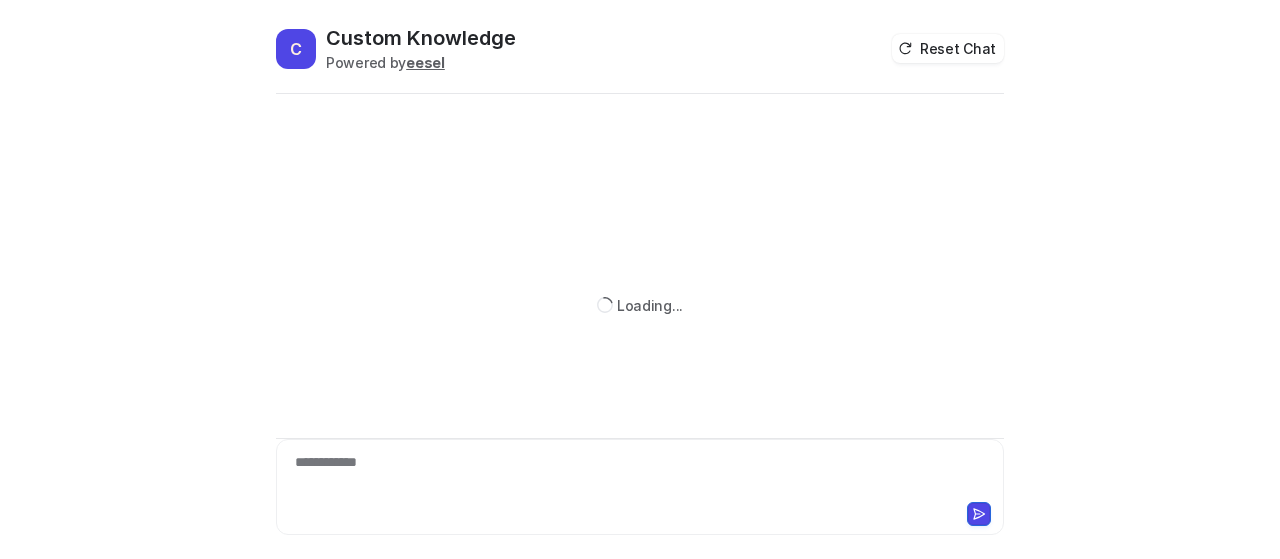 scroll, scrollTop: 0, scrollLeft: 0, axis: both 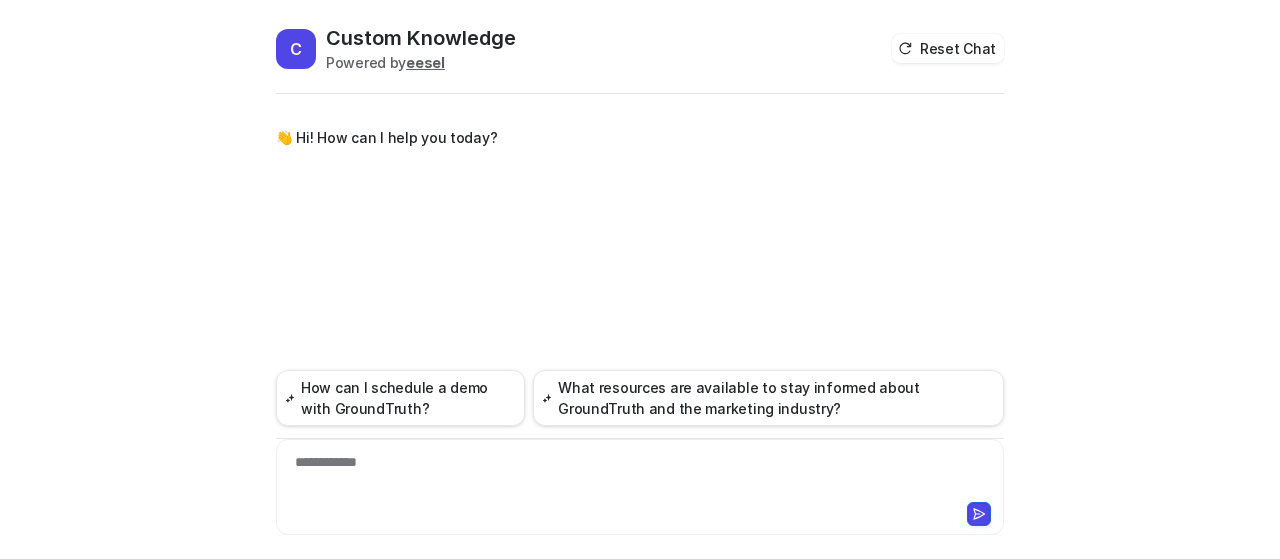 click on "**********" at bounding box center (640, 475) 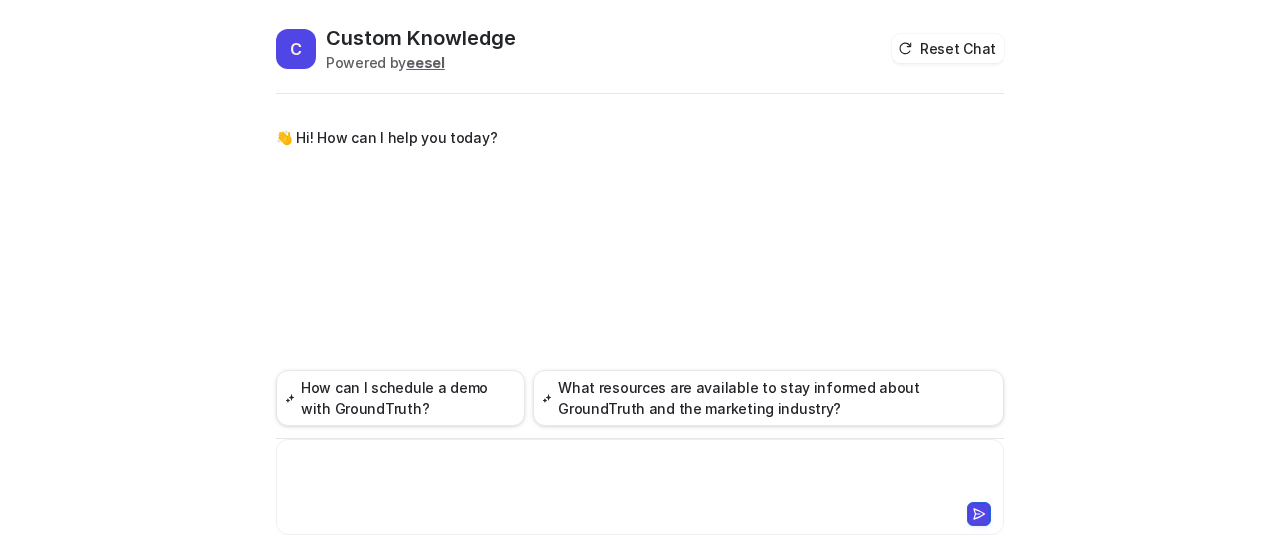 paste 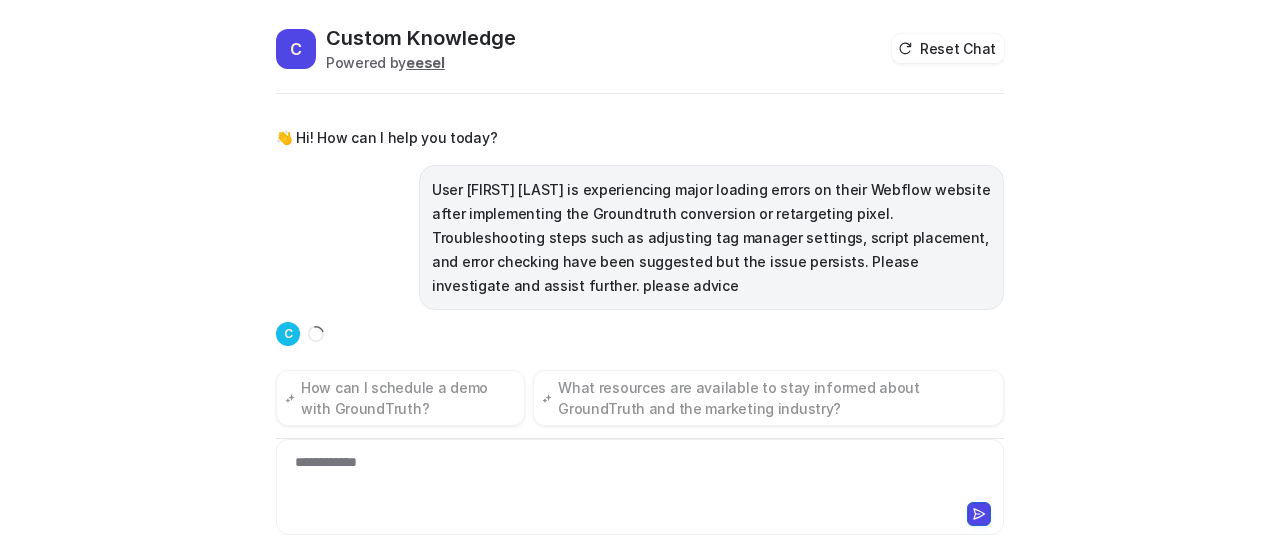 scroll, scrollTop: 30, scrollLeft: 0, axis: vertical 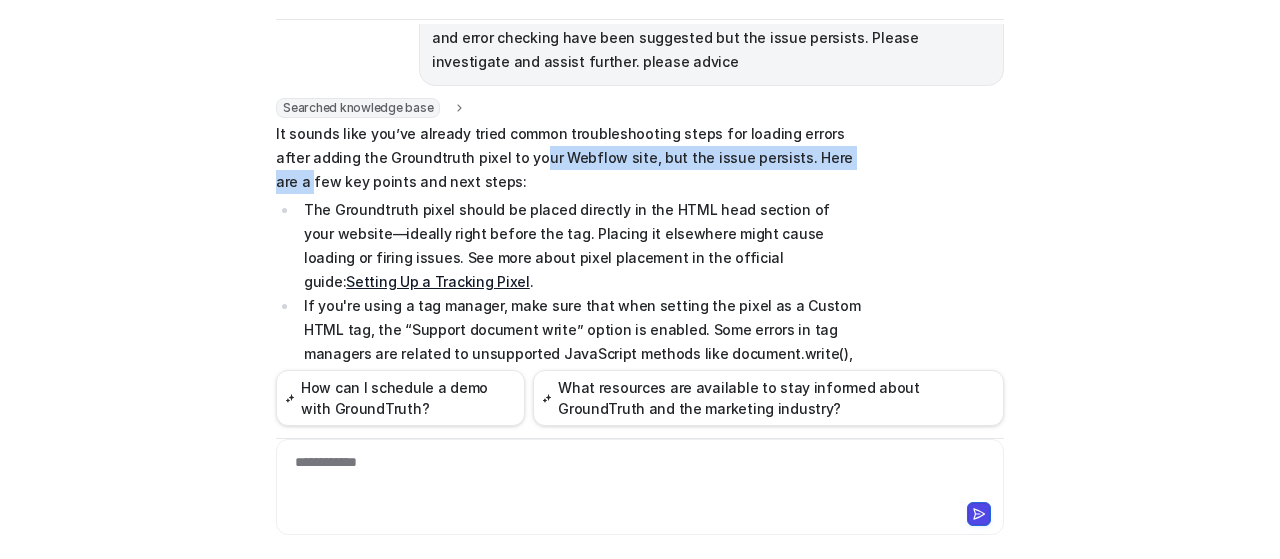 drag, startPoint x: 536, startPoint y: 155, endPoint x: 807, endPoint y: 159, distance: 271.0295 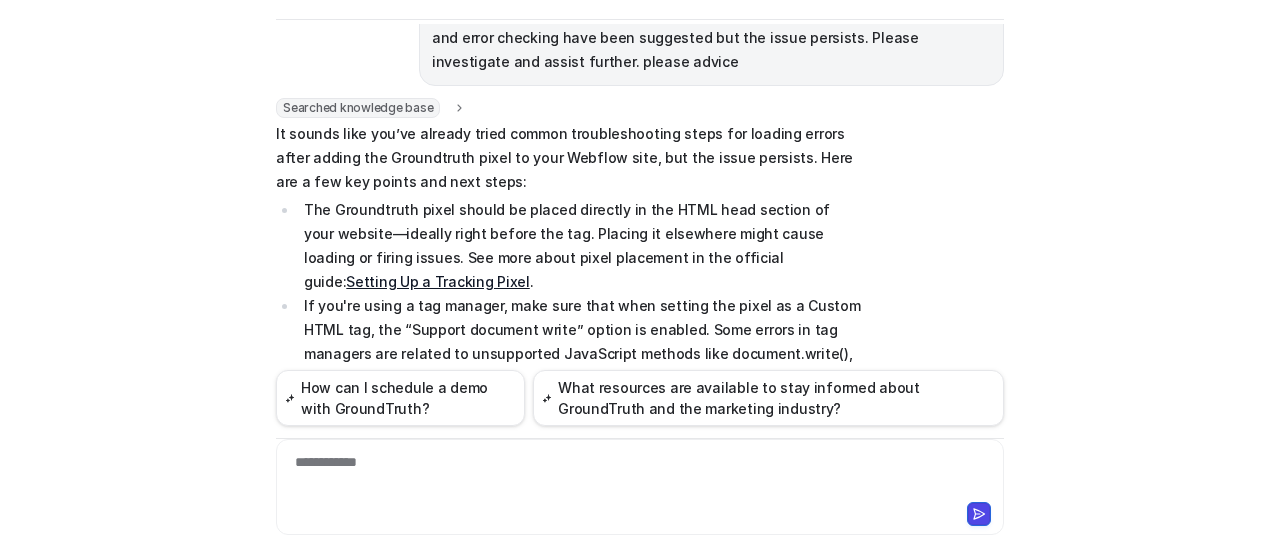 click on "It sounds like you’ve already tried common troubleshooting steps for loading errors after adding the Groundtruth pixel to your Webflow site, but the issue persists. Here are a few key points and next steps:" at bounding box center (568, 158) 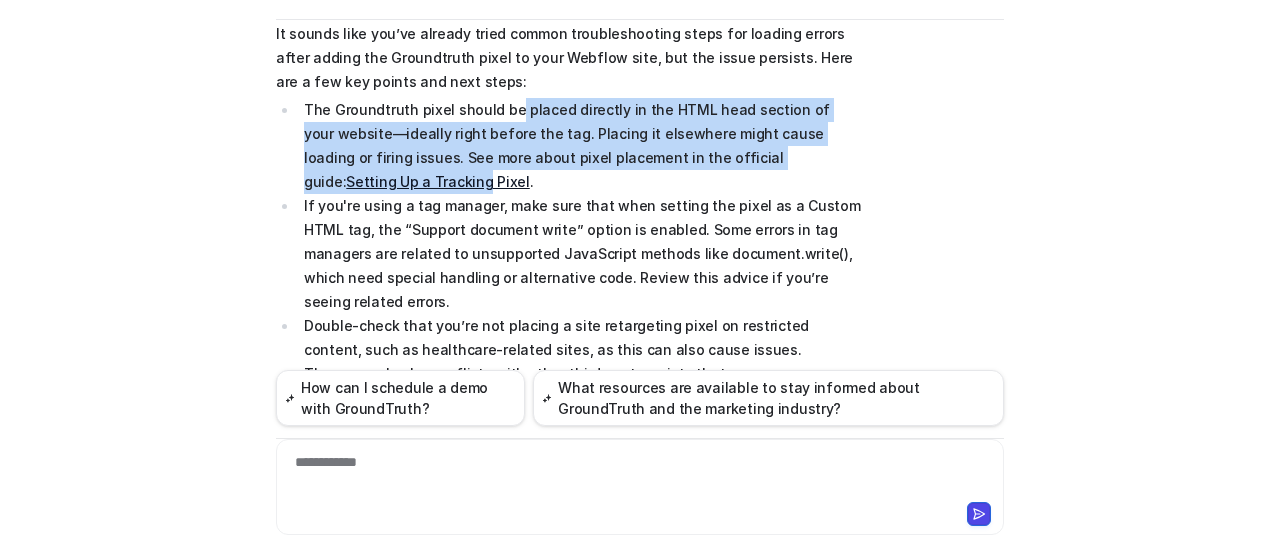 drag, startPoint x: 500, startPoint y: 111, endPoint x: 908, endPoint y: 159, distance: 410.8138 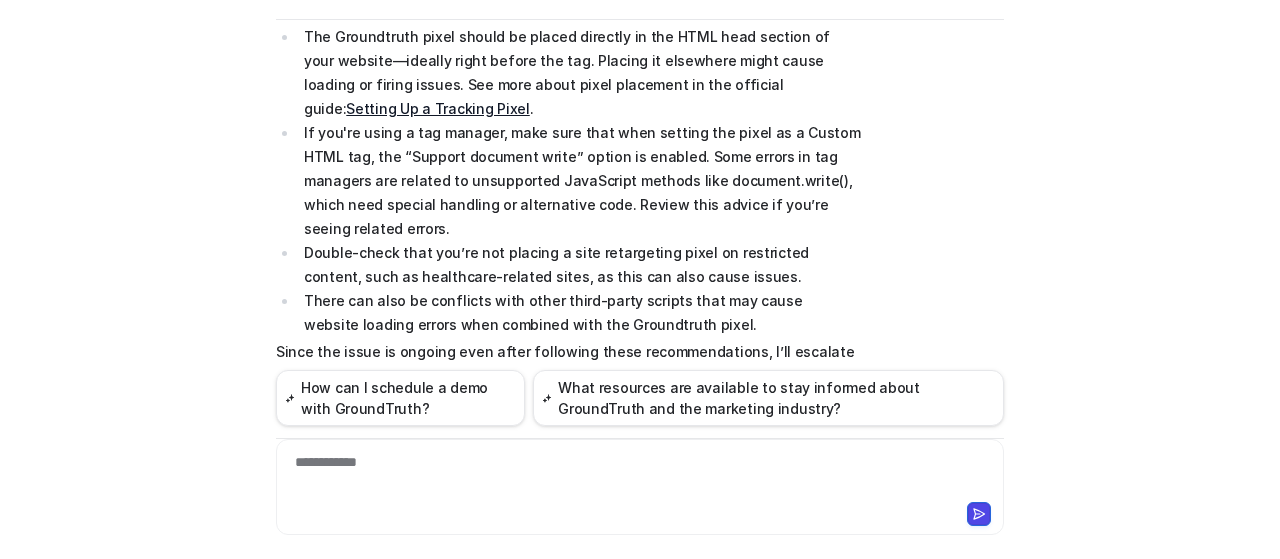 scroll, scrollTop: 350, scrollLeft: 0, axis: vertical 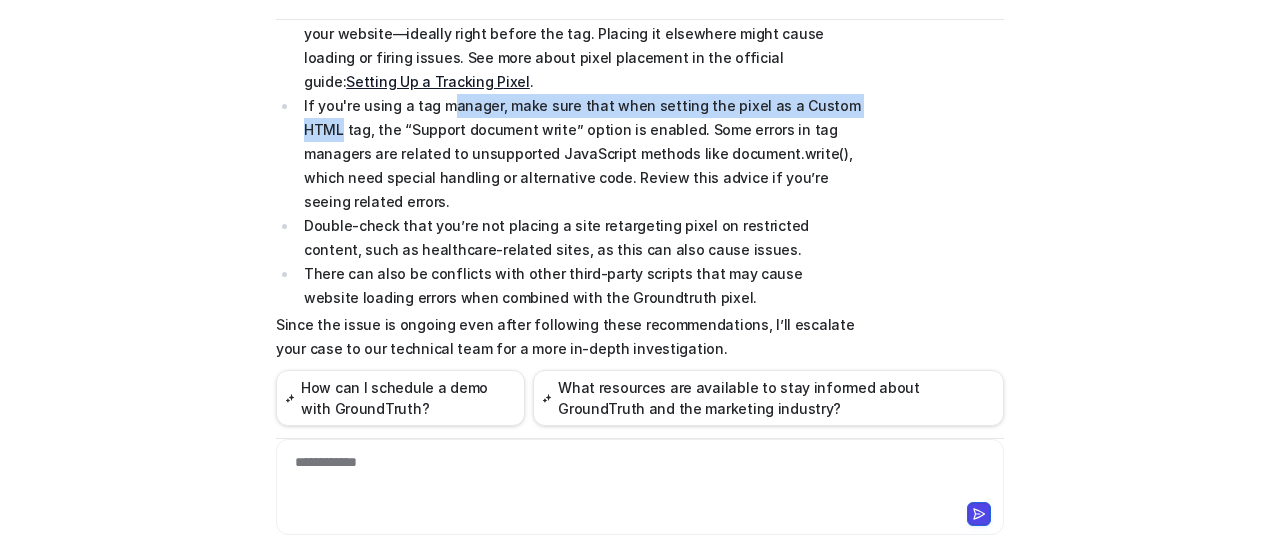 drag, startPoint x: 854, startPoint y: 105, endPoint x: 436, endPoint y: 111, distance: 418.04306 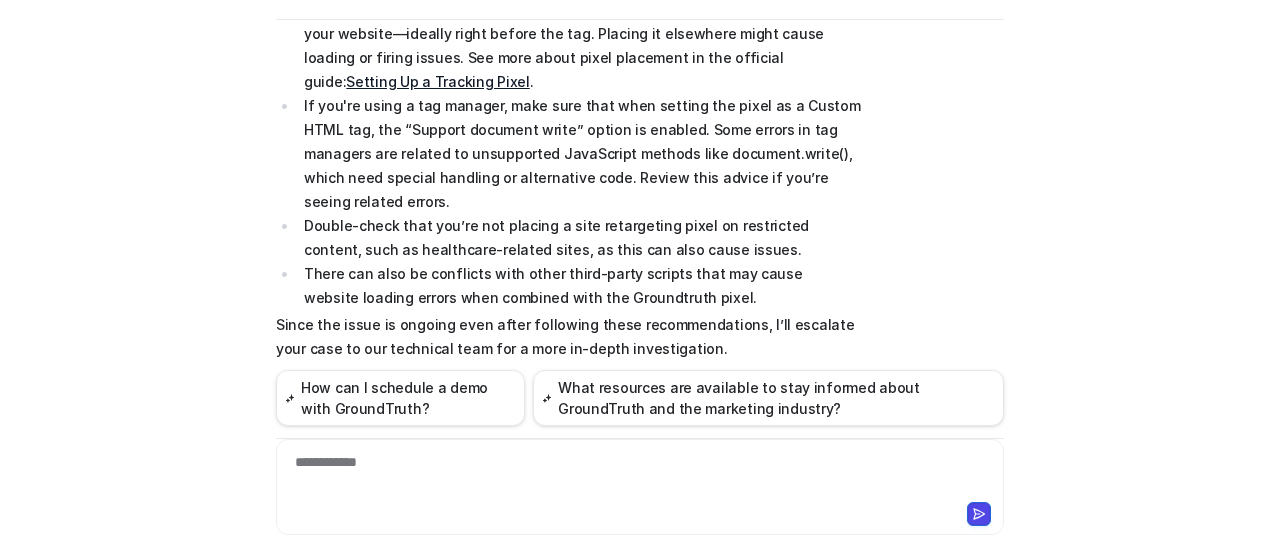 click on "If you're using a tag manager, make sure that when setting the pixel as a Custom HTML tag, the “Support document write” option is enabled. Some errors in tag managers are related to unsupported JavaScript methods like document.write(), which need special handling or alternative code. Review this advice if you’re seeing related errors." at bounding box center [579, 154] 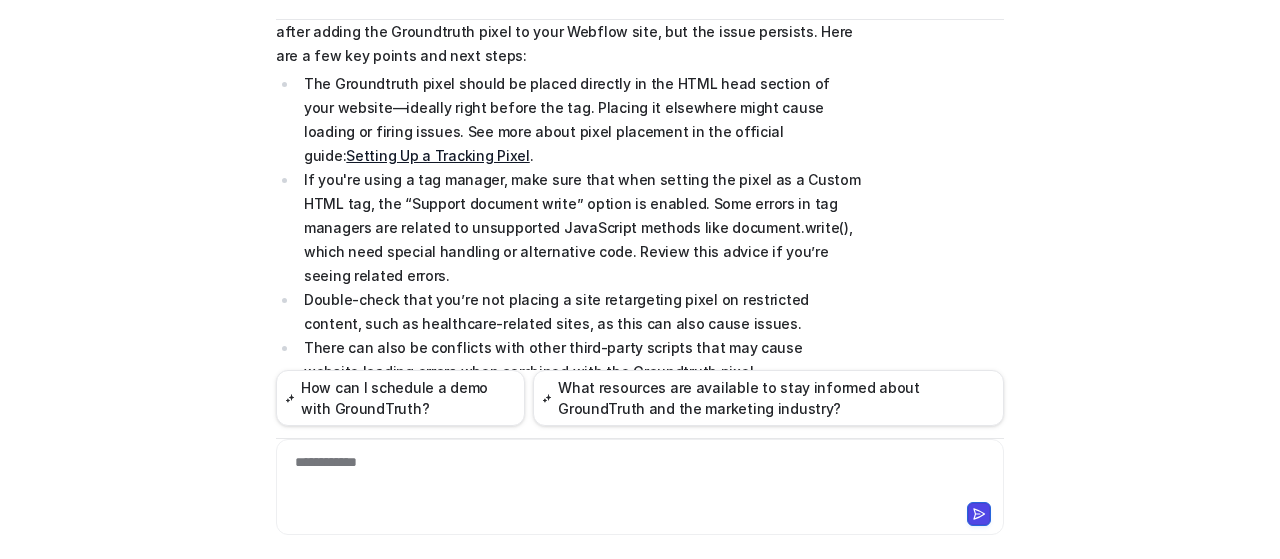 scroll, scrollTop: 250, scrollLeft: 0, axis: vertical 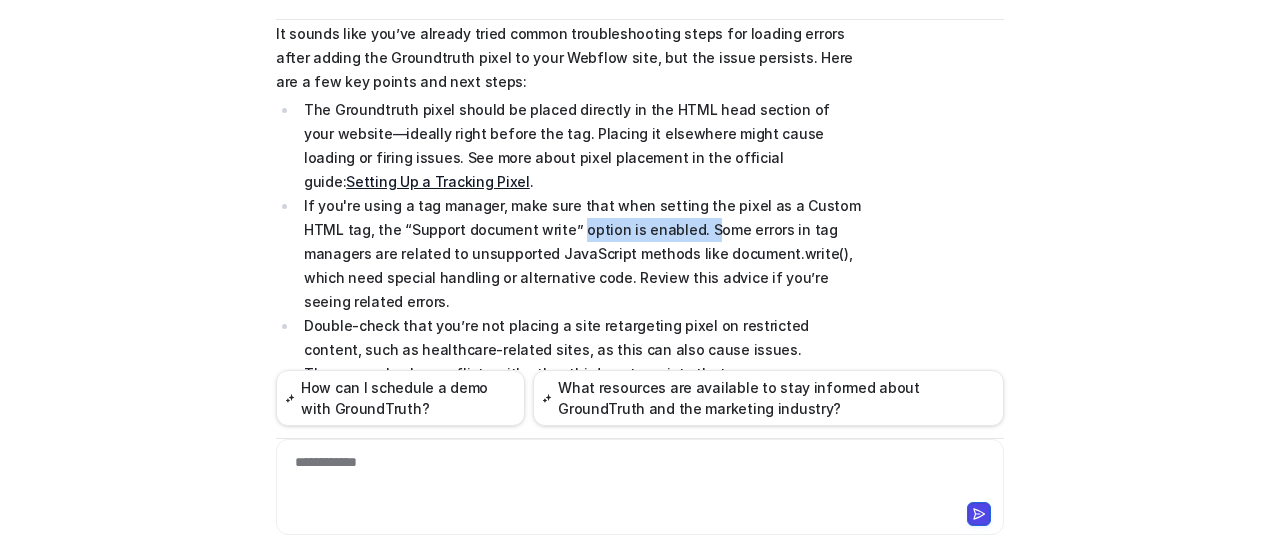 drag, startPoint x: 519, startPoint y: 237, endPoint x: 646, endPoint y: 230, distance: 127.192764 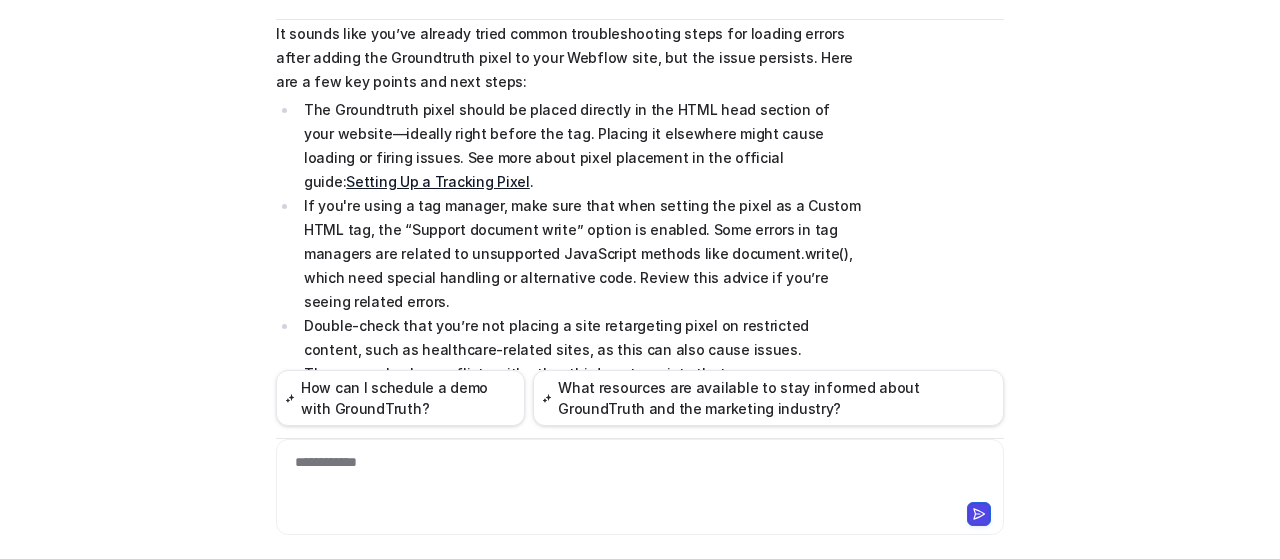 click on "Double-check that you’re not placing a site retargeting pixel on restricted content, such as healthcare-related sites, as this can also cause issues." at bounding box center (579, 338) 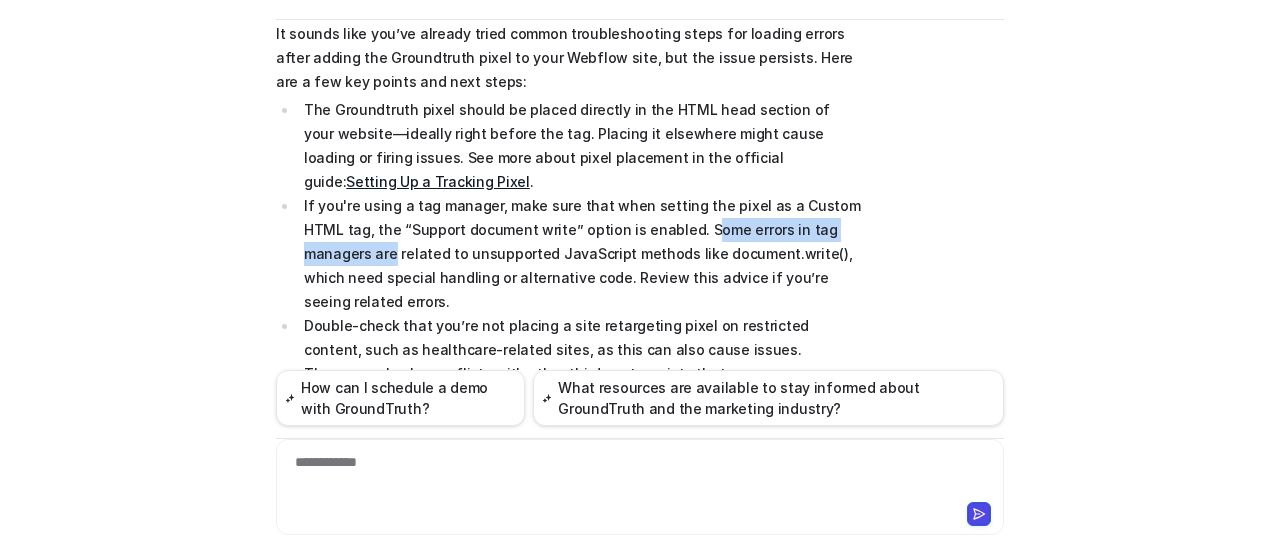 drag, startPoint x: 649, startPoint y: 225, endPoint x: 880, endPoint y: 223, distance: 231.00865 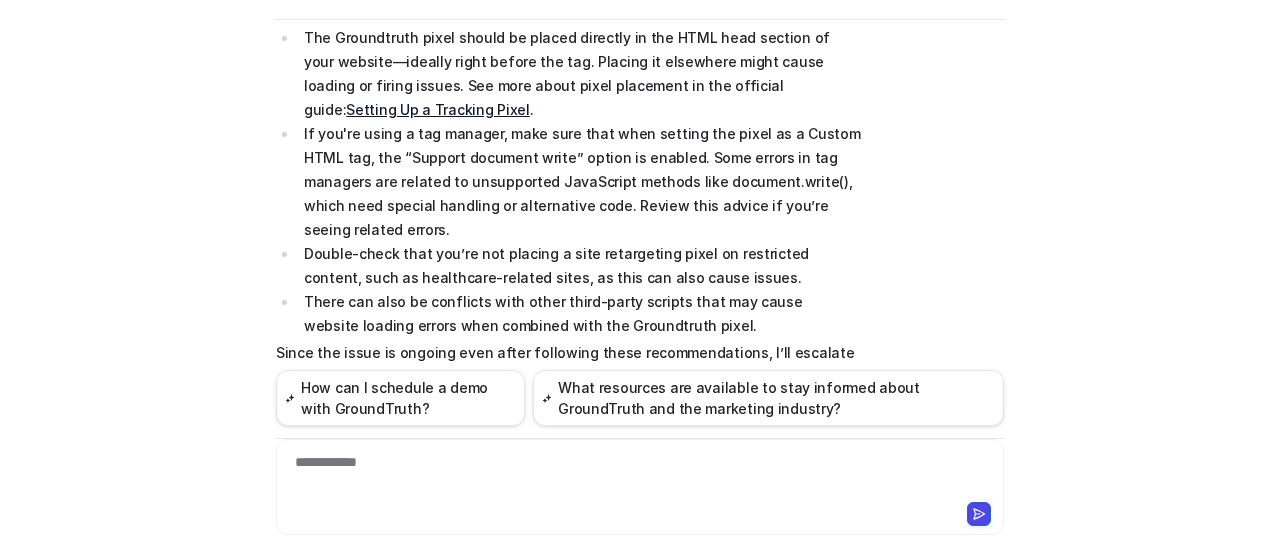 scroll, scrollTop: 350, scrollLeft: 0, axis: vertical 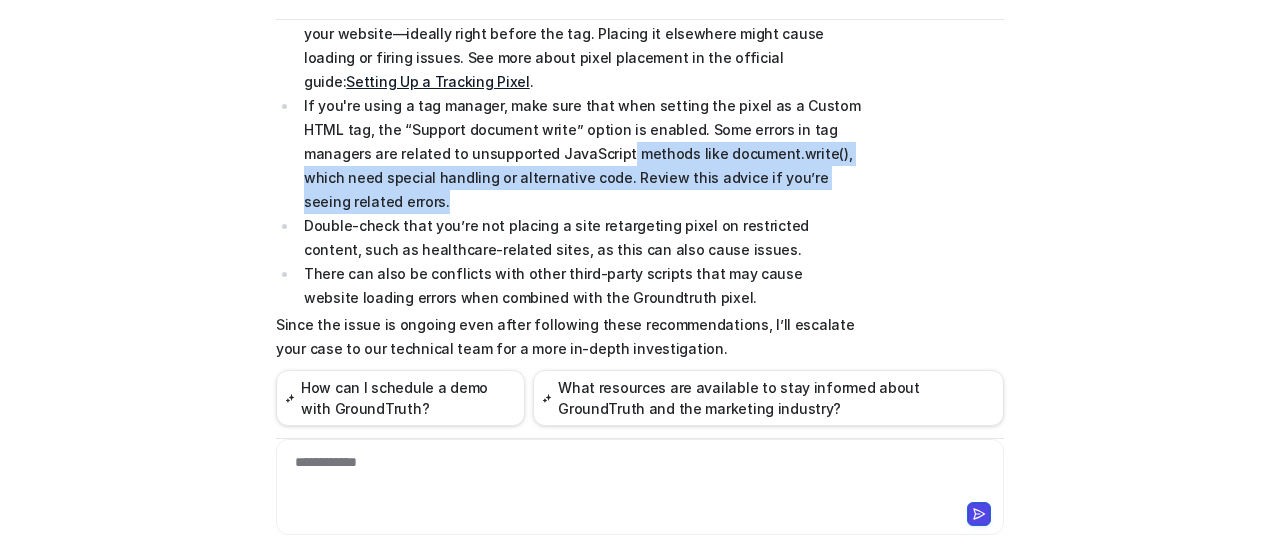 drag, startPoint x: 512, startPoint y: 157, endPoint x: 818, endPoint y: 165, distance: 306.10455 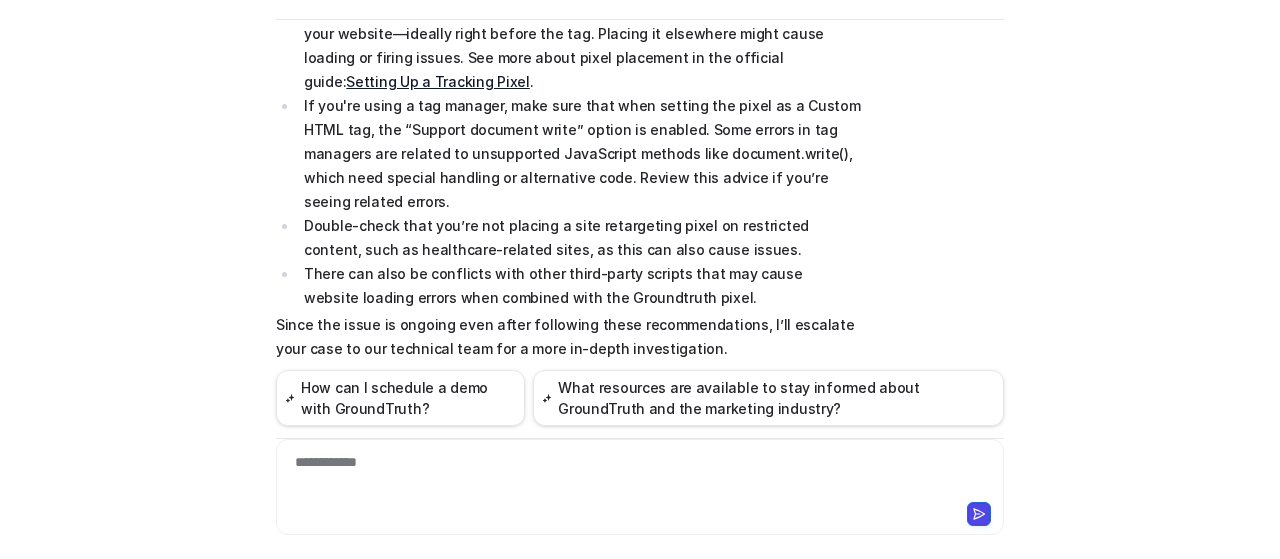 click on "There can also be conflicts with other third-party scripts that may cause website loading errors when combined with the Groundtruth pixel." at bounding box center (579, 286) 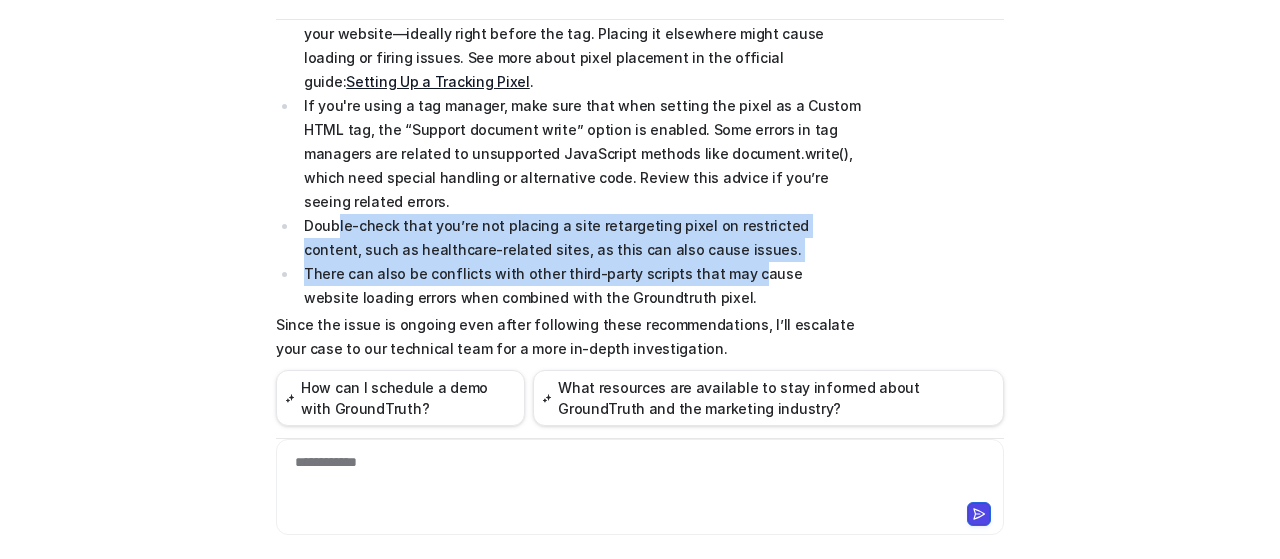 drag, startPoint x: 328, startPoint y: 197, endPoint x: 730, endPoint y: 249, distance: 405.34924 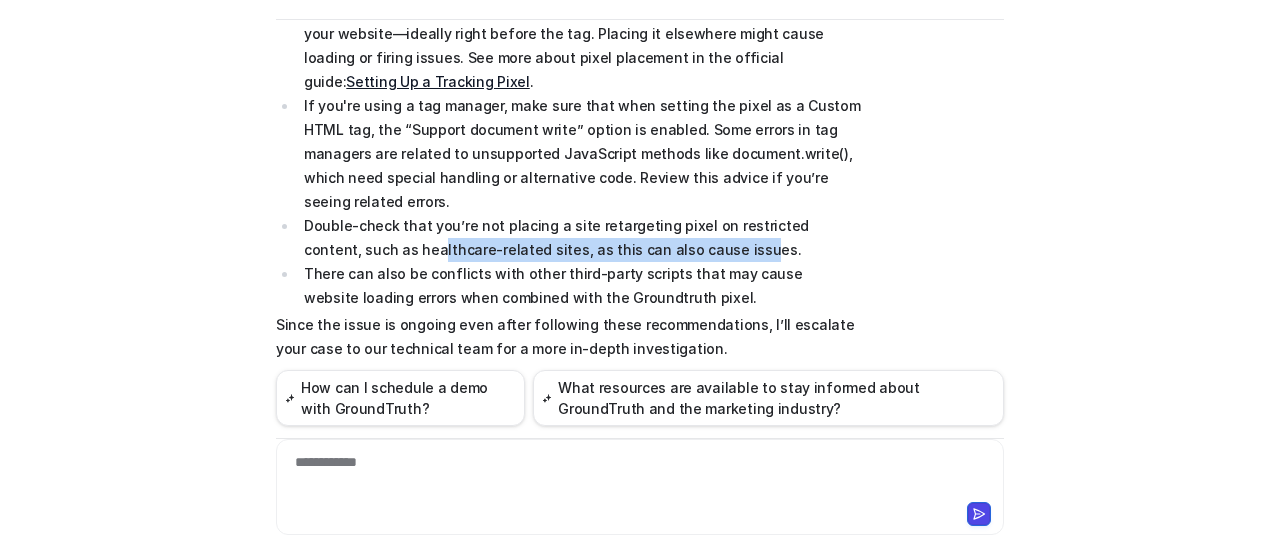 drag, startPoint x: 495, startPoint y: 231, endPoint x: 645, endPoint y: 226, distance: 150.08331 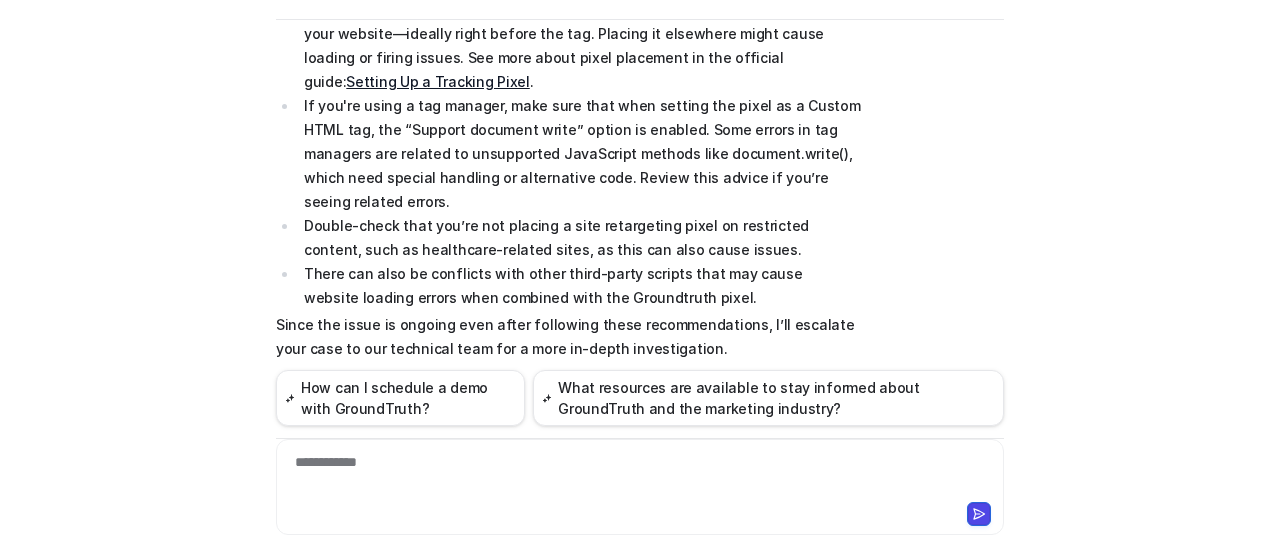 click on "There can also be conflicts with other third-party scripts that may cause website loading errors when combined with the Groundtruth pixel." at bounding box center (579, 286) 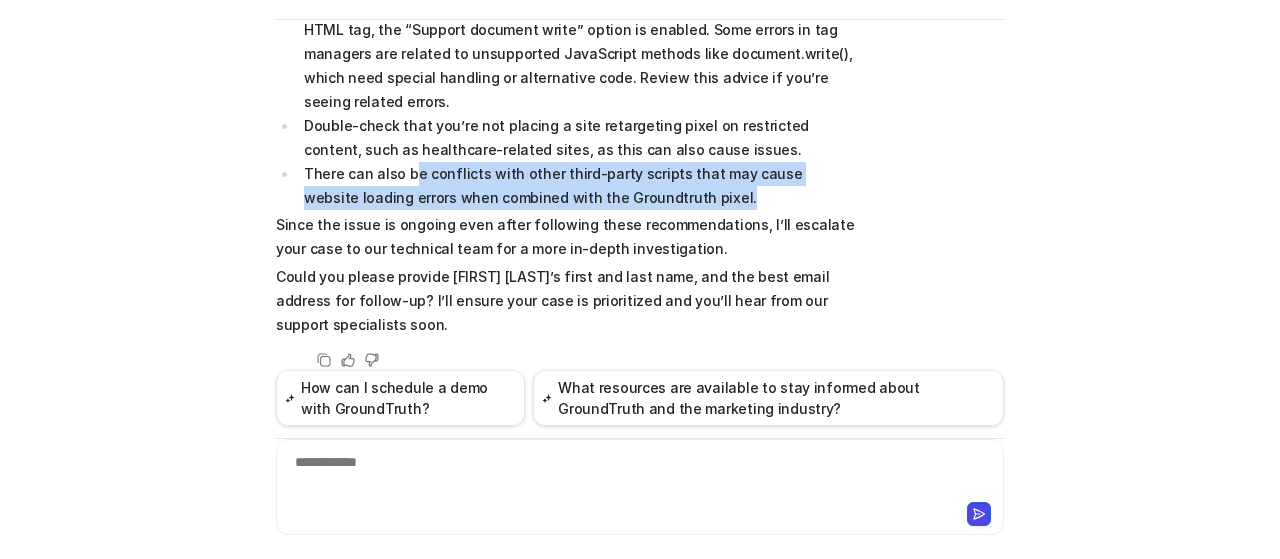 drag, startPoint x: 400, startPoint y: 150, endPoint x: 700, endPoint y: 171, distance: 300.7341 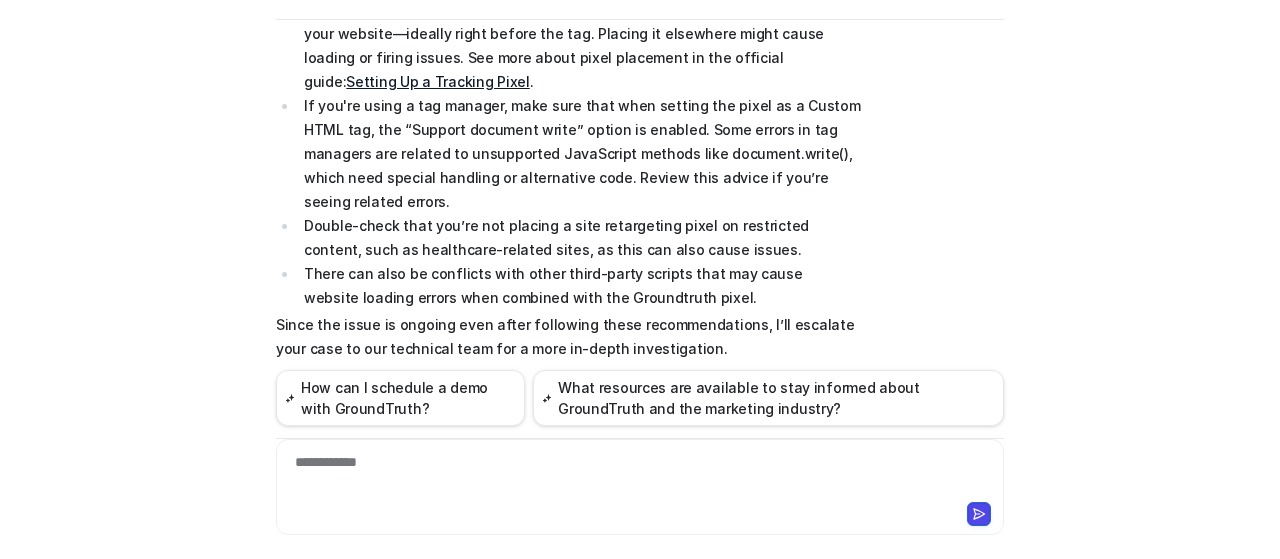 scroll, scrollTop: 450, scrollLeft: 0, axis: vertical 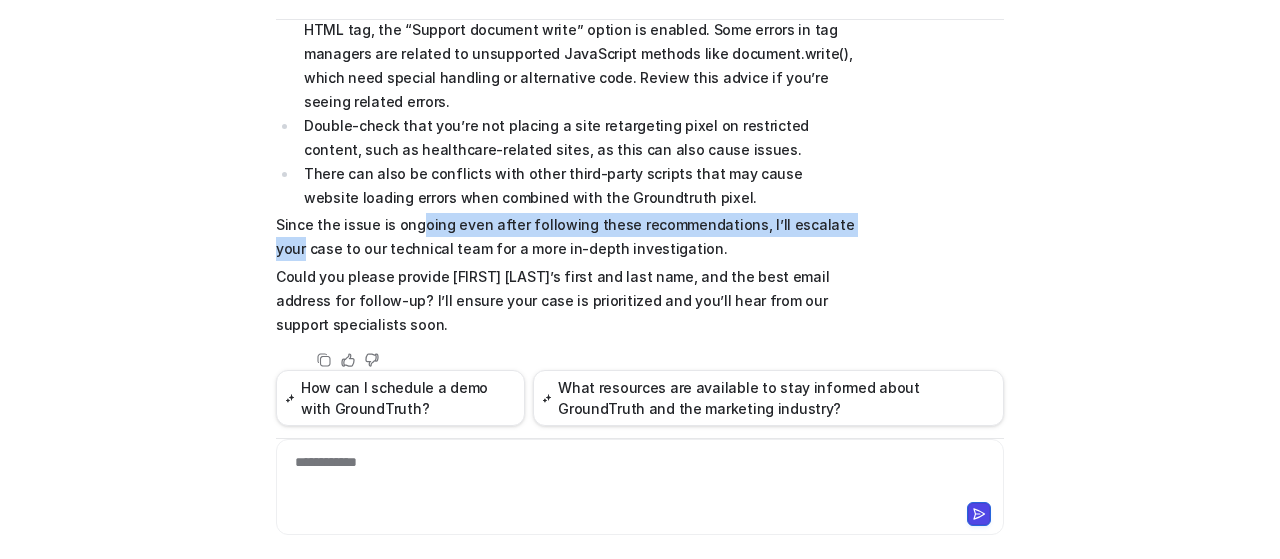 drag, startPoint x: 408, startPoint y: 200, endPoint x: 866, endPoint y: 210, distance: 458.10916 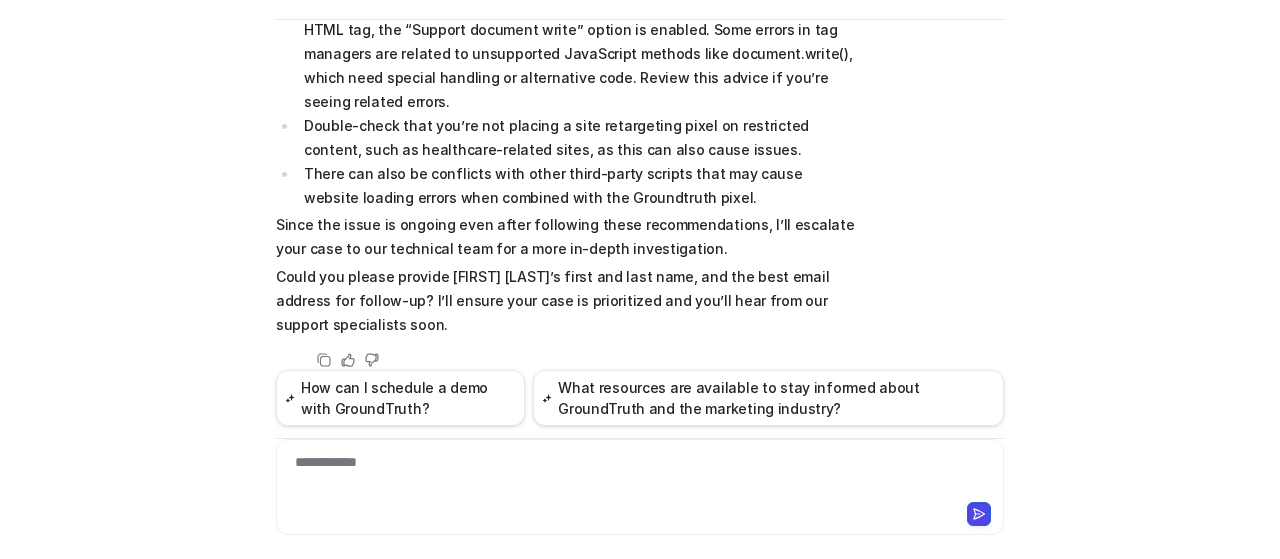 click on "Searched knowledge base search_queries :  "Webflow loading errors after Groundtruth pixel implementation,Groundtruth conversion pixel troubleshooting,Groundtruth retargeting pixel causing website issues,Tag manager configuration for Groundtruth pixel,Webflow compatibility with Groundtruth pixel,Common script conflicts with Groundtruth pixel" url :  "null" It sounds like you’ve already tried common troubleshooting steps for loading errors after adding the Groundtruth pixel to your Webflow site, but the issue persists. Here are a few key points and next steps:
The Groundtruth pixel should be placed directly in the HTML head section of your website—ideally right before the  tag. Placing it elsewhere might cause loading or firing issues. See more about pixel placement in the official guide:  Setting Up a Tracking Pixel .
Double-check that you’re not placing a site retargeting pixel on restricted content, such as healthcare-related sites, as this can also cause issues.
Copy Helpful" at bounding box center (640, 85) 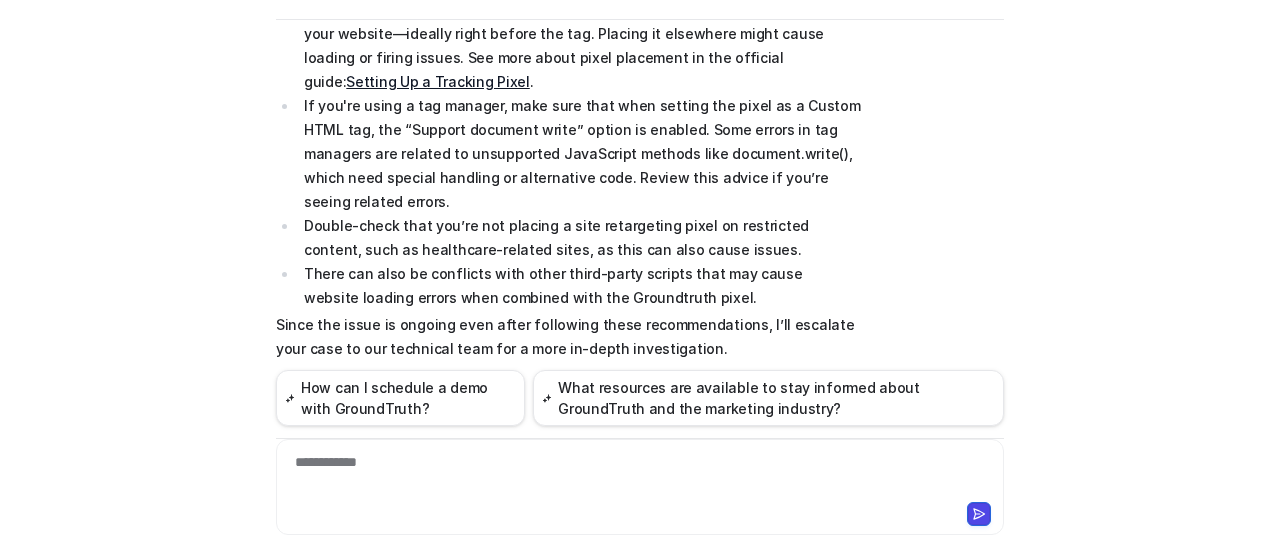 scroll, scrollTop: 450, scrollLeft: 0, axis: vertical 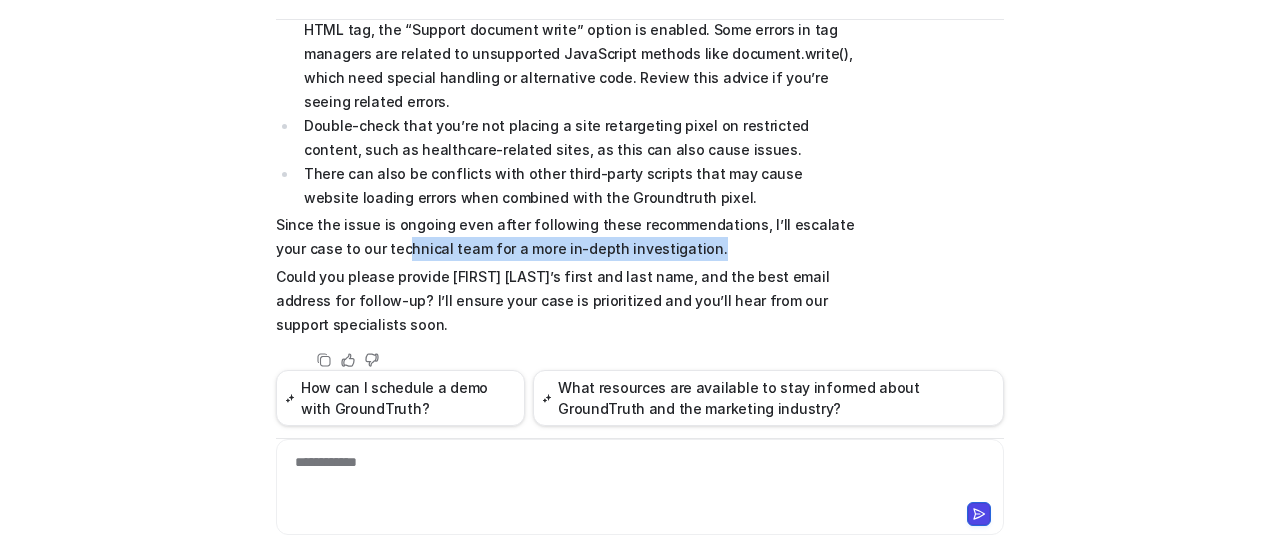 drag, startPoint x: 366, startPoint y: 231, endPoint x: 675, endPoint y: 244, distance: 309.27335 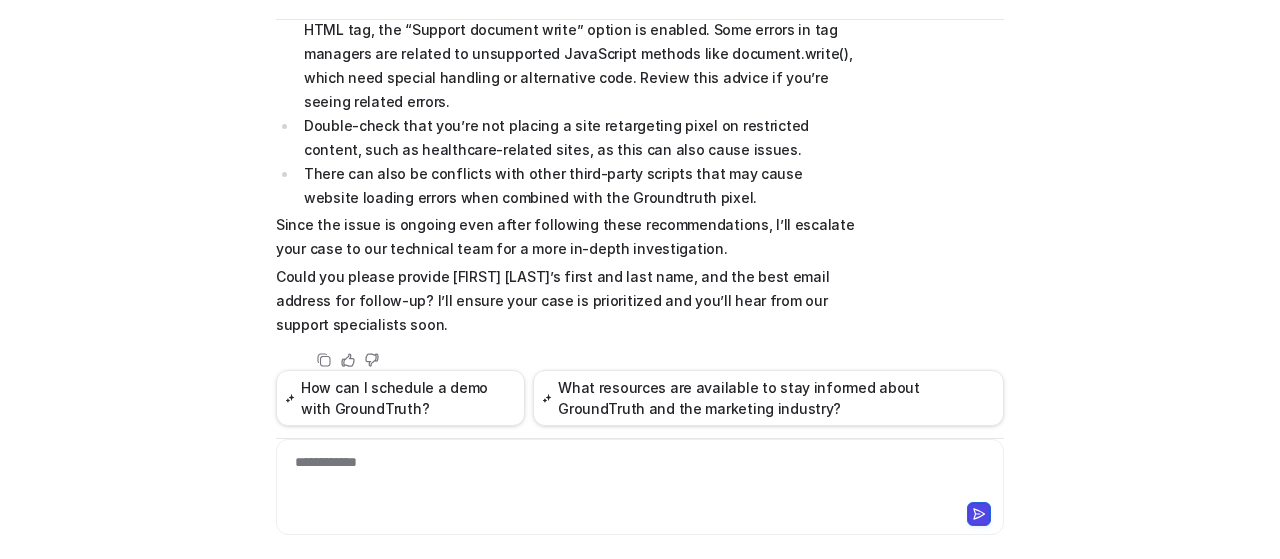 click on "Could you please provide [FIRST] [LAST]’s first and last name, and the best email address for follow-up? I’ll ensure your case is prioritized and you’ll hear from our support specialists soon." at bounding box center [568, 301] 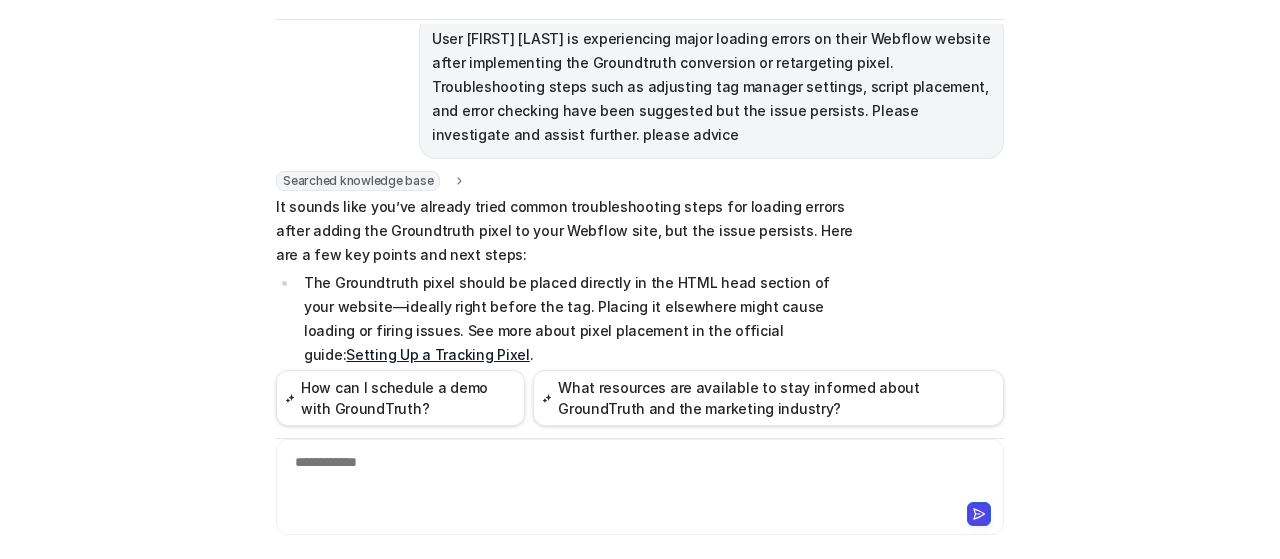 scroll, scrollTop: 0, scrollLeft: 0, axis: both 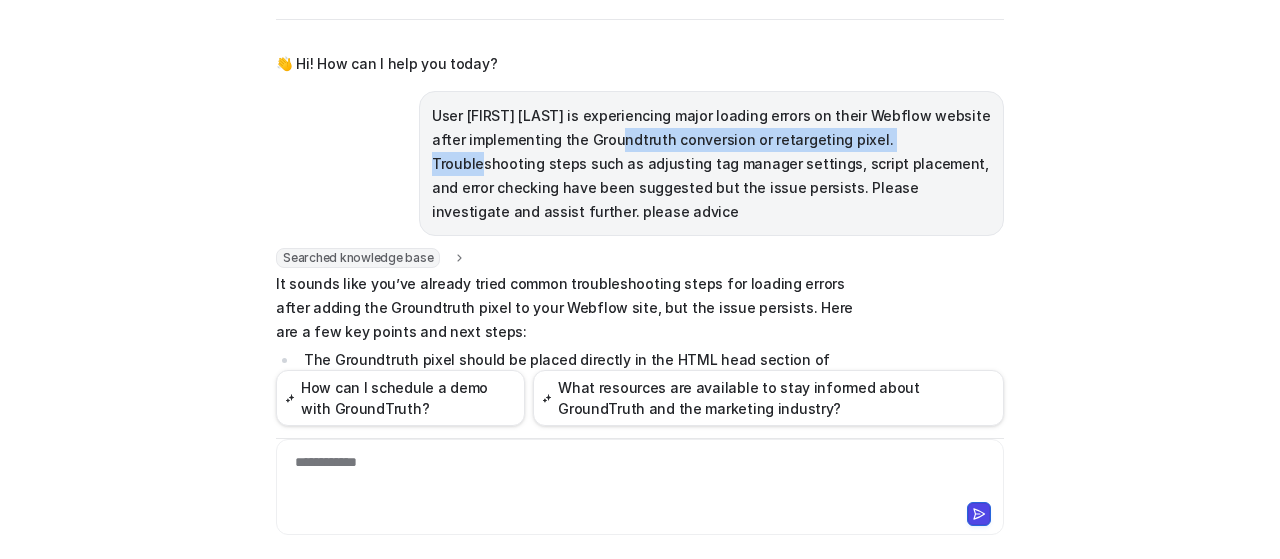 drag, startPoint x: 603, startPoint y: 139, endPoint x: 902, endPoint y: 141, distance: 299.00668 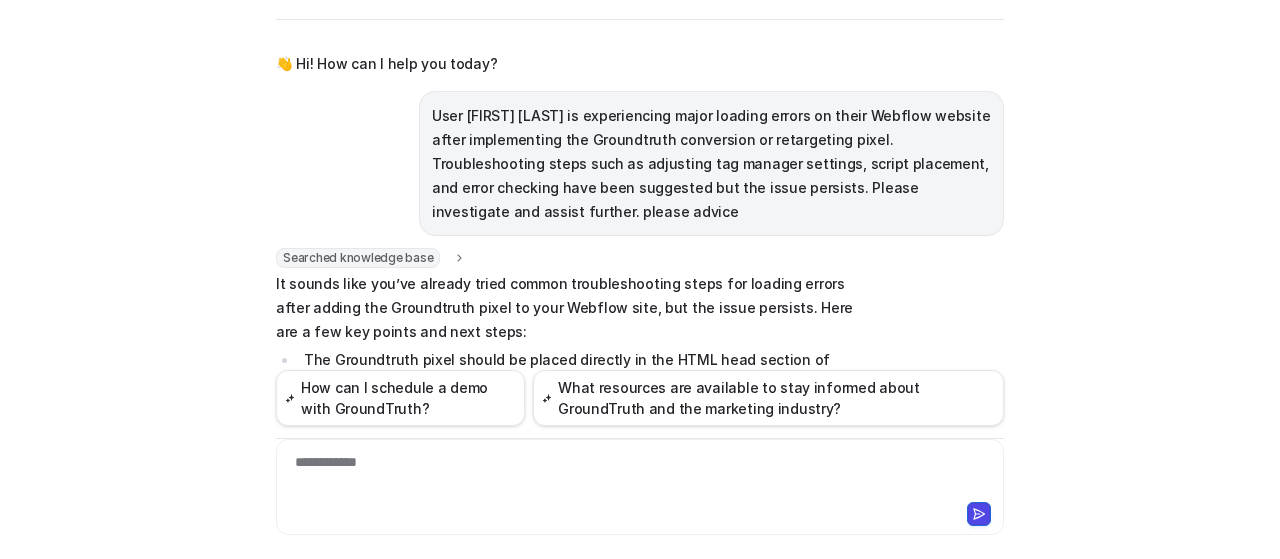 click on "User [FIRST] [LAST] is experiencing major loading errors on their Webflow website after implementing the Groundtruth conversion or retargeting pixel. Troubleshooting steps such as adjusting tag manager settings, script placement, and error checking have been suggested but the issue persists. Please investigate and assist further.
please advice" at bounding box center [711, 164] 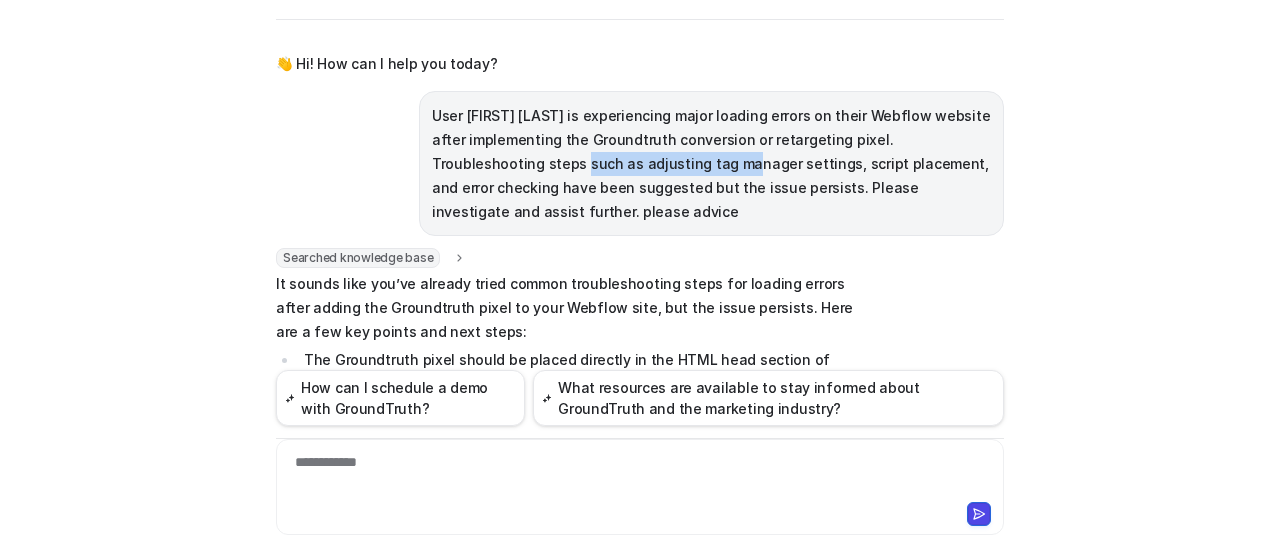 drag, startPoint x: 460, startPoint y: 161, endPoint x: 619, endPoint y: 161, distance: 159 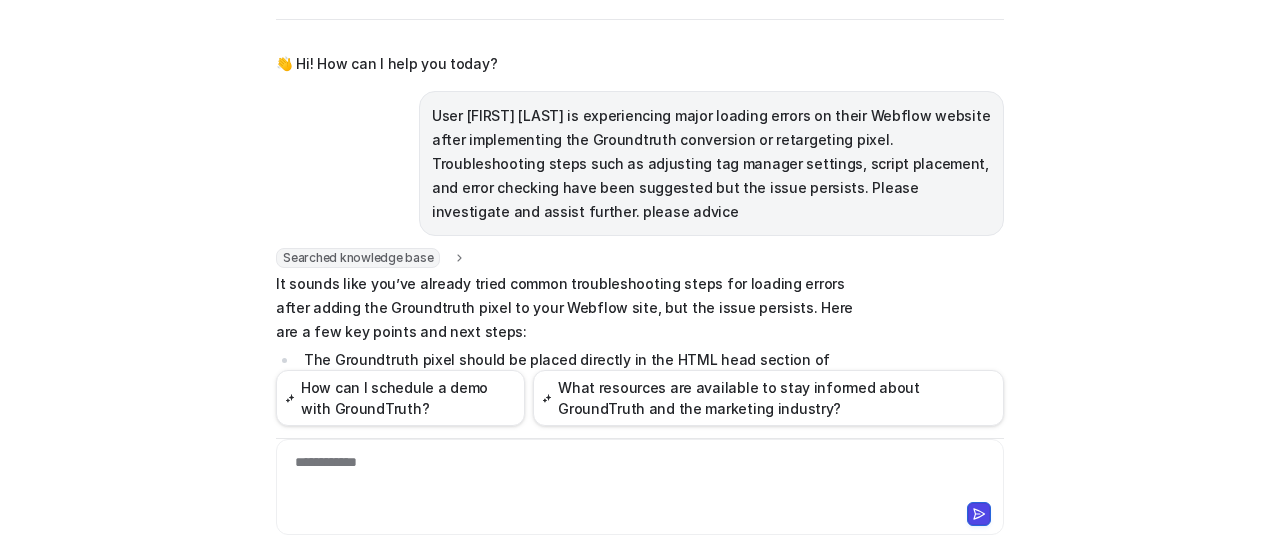 click on "User [FIRST] [LAST] is experiencing major loading errors on their Webflow website after implementing the Groundtruth conversion or retargeting pixel. Troubleshooting steps such as adjusting tag manager settings, script placement, and error checking have been suggested but the issue persists. Please investigate and assist further.
please advice" at bounding box center [711, 164] 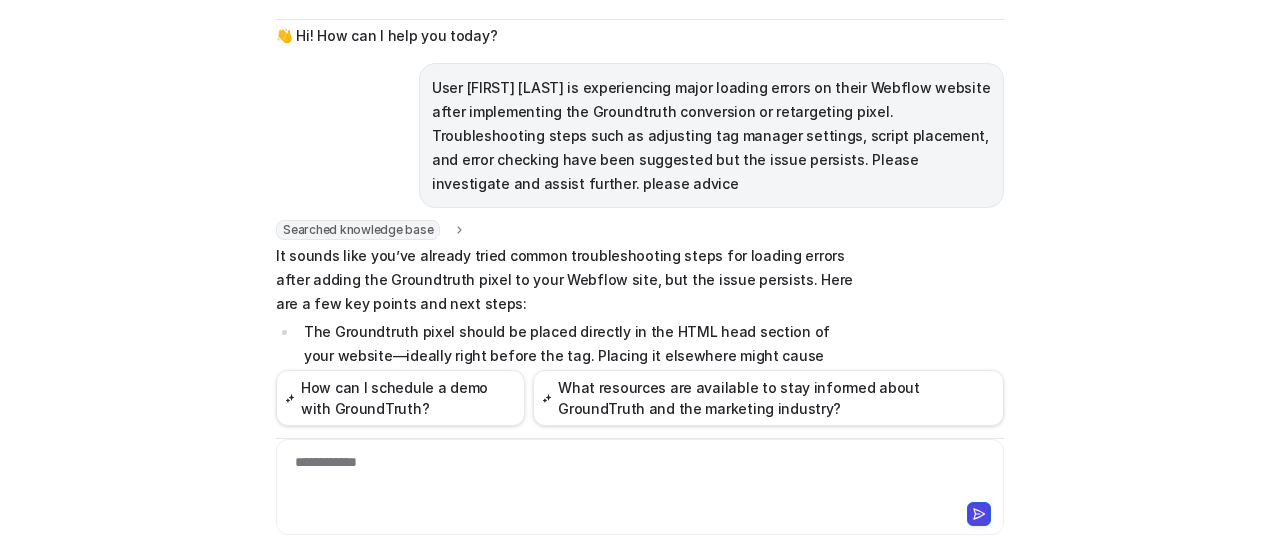 scroll, scrollTop: 0, scrollLeft: 0, axis: both 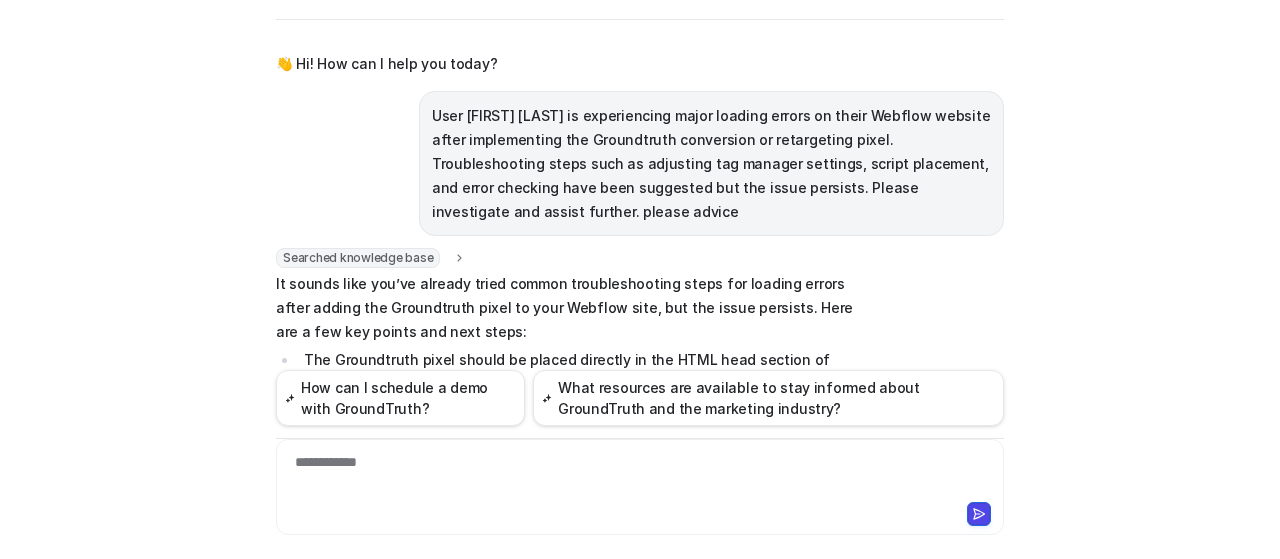 click on "User [FIRST] [LAST] is experiencing major loading errors on their Webflow website after implementing the Groundtruth conversion or retargeting pixel. Troubleshooting steps such as adjusting tag manager settings, script placement, and error checking have been suggested but the issue persists. Please investigate and assist further.
please advice" at bounding box center (711, 164) 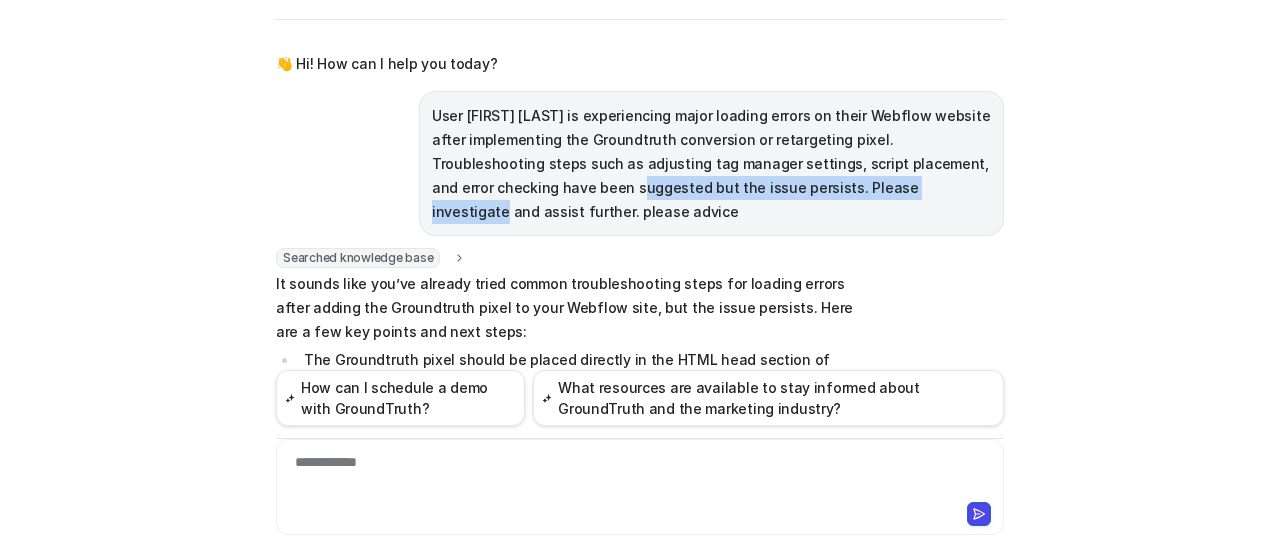 drag, startPoint x: 502, startPoint y: 187, endPoint x: 822, endPoint y: 179, distance: 320.09998 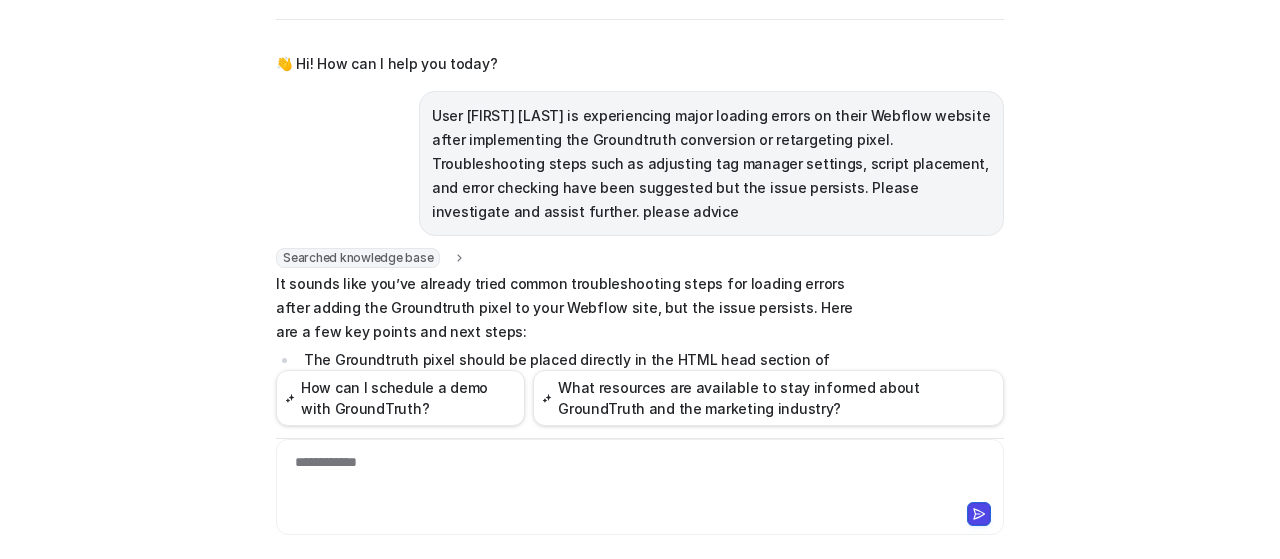 click on "User [FIRST] [LAST] is experiencing major loading errors on their Webflow website after implementing the Groundtruth conversion or retargeting pixel. Troubleshooting steps such as adjusting tag manager settings, script placement, and error checking have been suggested but the issue persists. Please investigate and assist further.
please advice" at bounding box center (711, 164) 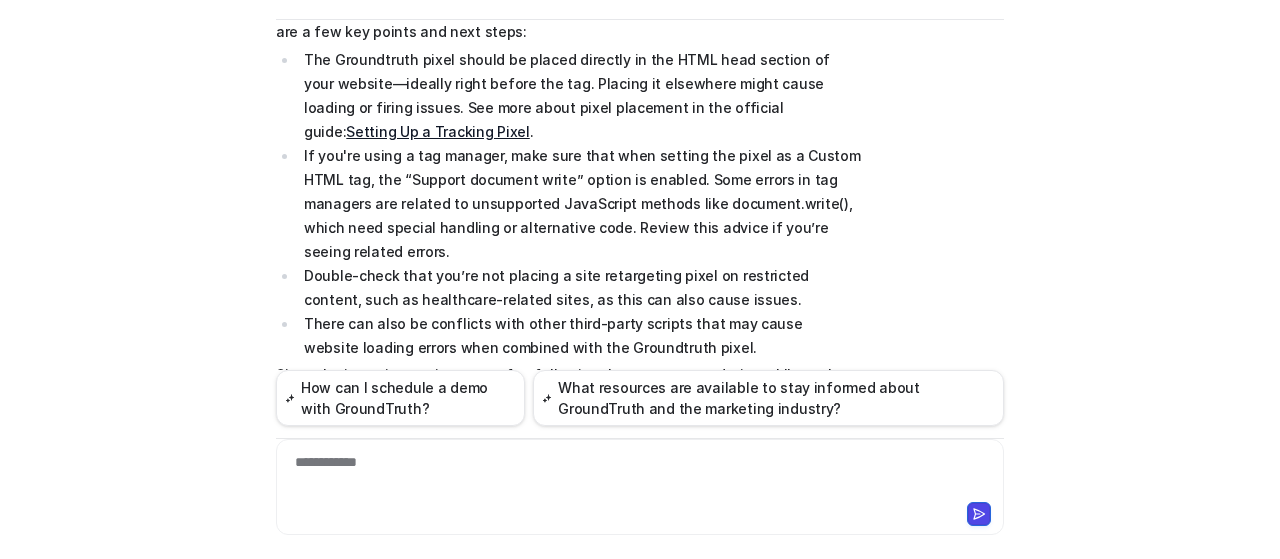 scroll, scrollTop: 450, scrollLeft: 0, axis: vertical 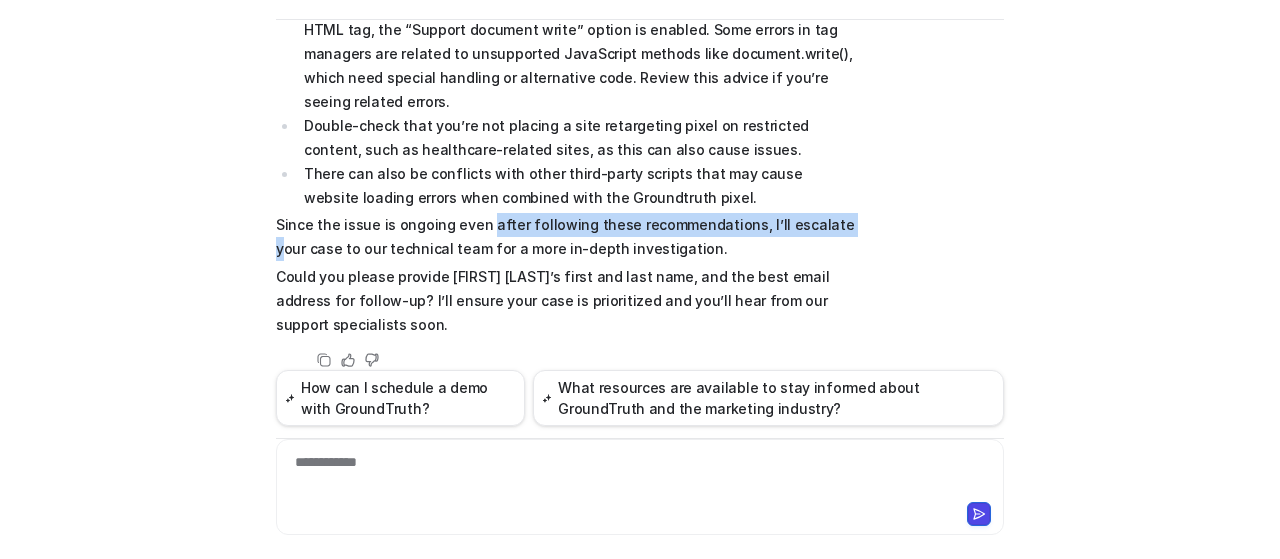 drag, startPoint x: 486, startPoint y: 200, endPoint x: 817, endPoint y: 203, distance: 331.01358 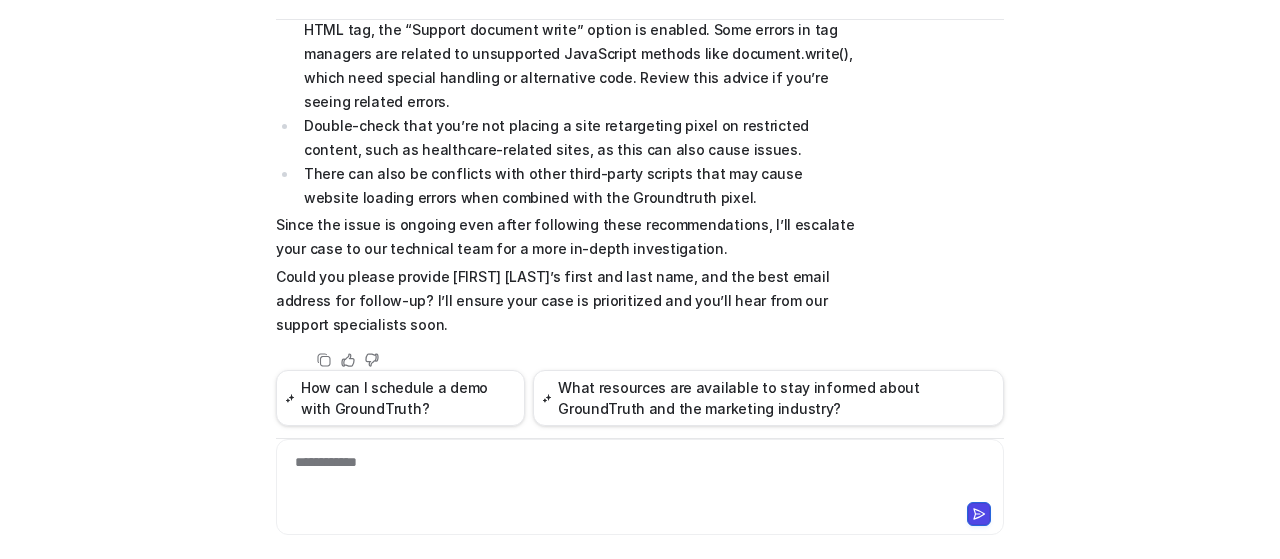 click on "Since the issue is ongoing even after following these recommendations, I’ll escalate your case to our technical team for a more in-depth investigation." at bounding box center [568, 237] 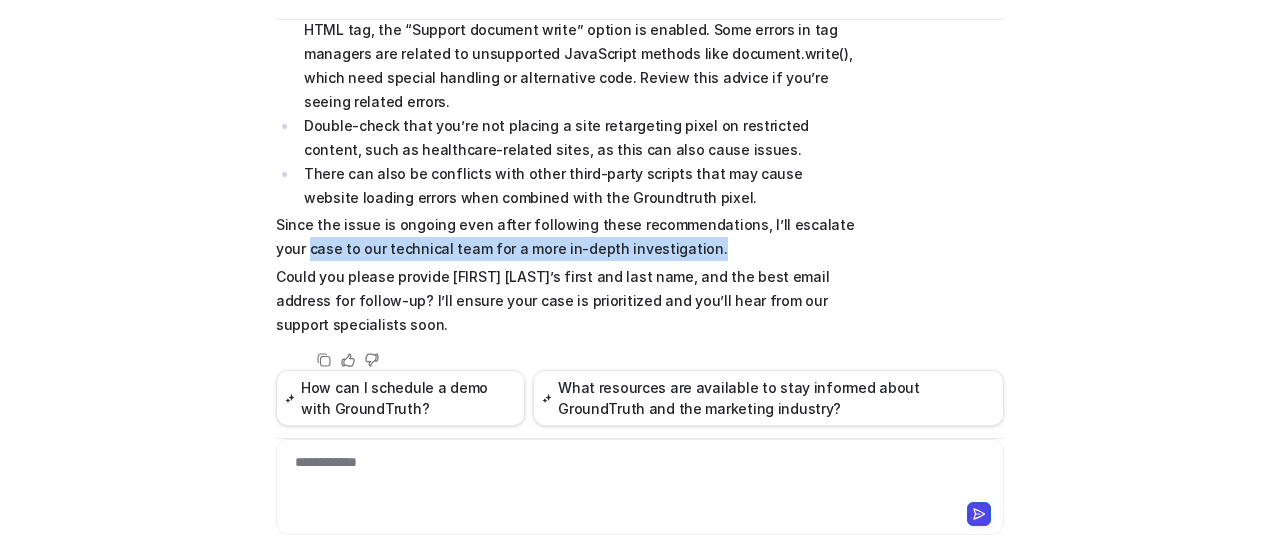 drag, startPoint x: 260, startPoint y: 222, endPoint x: 729, endPoint y: 219, distance: 469.00958 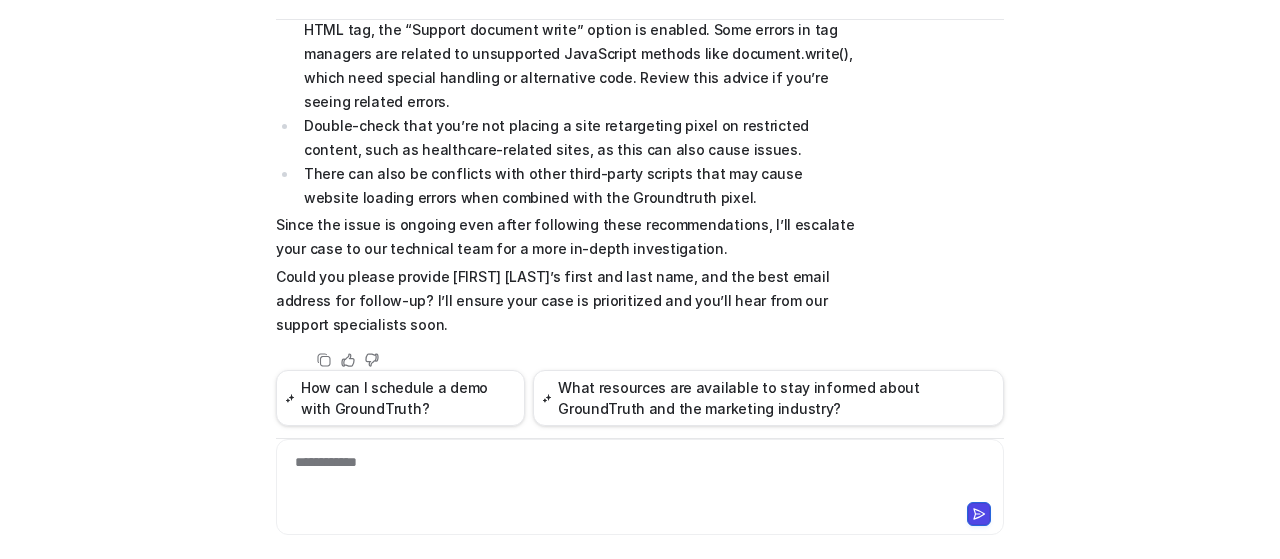 click on "It sounds like you’ve already tried common troubleshooting steps for loading errors after adding the Groundtruth pixel to your Webflow site, but the issue persists. Here are a few key points and next steps:
The Groundtruth pixel should be placed directly in the HTML head section of your website—ideally right before the  tag. Placing it elsewhere might cause loading or firing issues. See more about pixel placement in the official guide:  Setting Up a Tracking Pixel .
If you're using a tag manager, make sure that when setting the pixel as a Custom HTML tag, the “Support document write” option is enabled. Some errors in tag managers are related to unsupported JavaScript methods like document.write(), which need special handling or alternative code. Review this advice if you’re seeing related errors.
Double-check that you’re not placing a site retargeting pixel on restricted content, such as healthcare-related sites, as this can also cause issues." at bounding box center [568, 79] 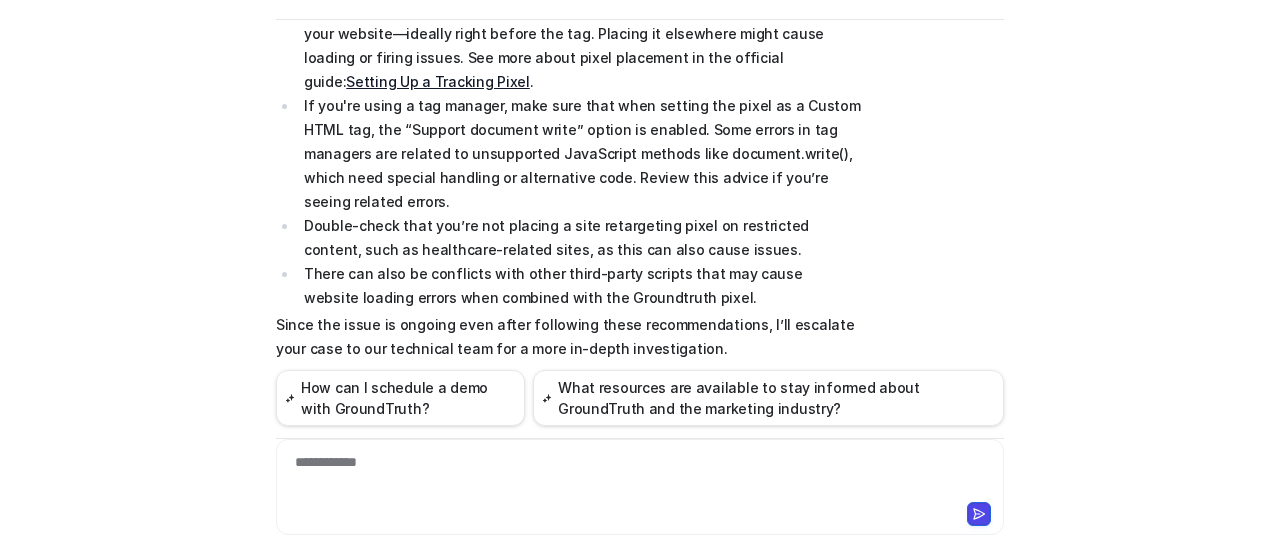 scroll, scrollTop: 450, scrollLeft: 0, axis: vertical 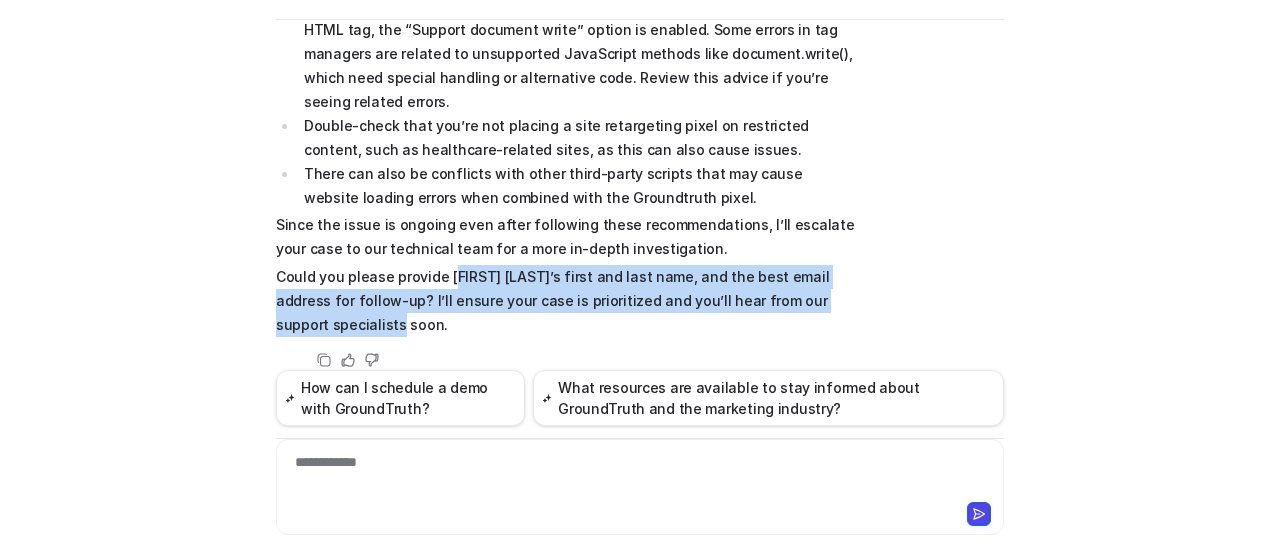 drag, startPoint x: 441, startPoint y: 254, endPoint x: 865, endPoint y: 265, distance: 424.14267 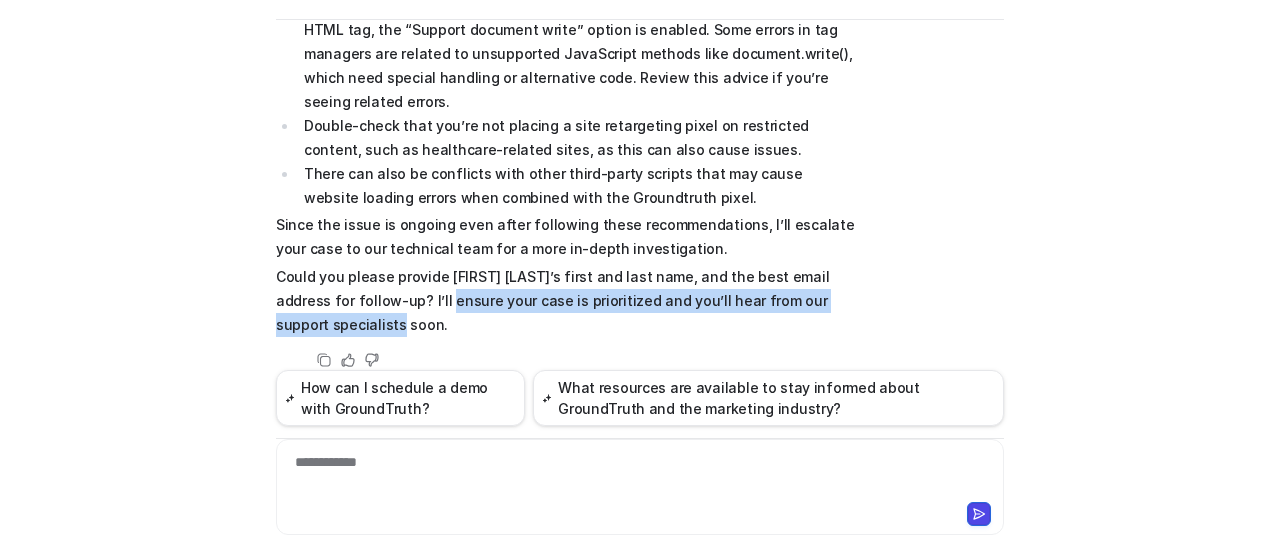 drag, startPoint x: 381, startPoint y: 274, endPoint x: 909, endPoint y: 276, distance: 528.0038 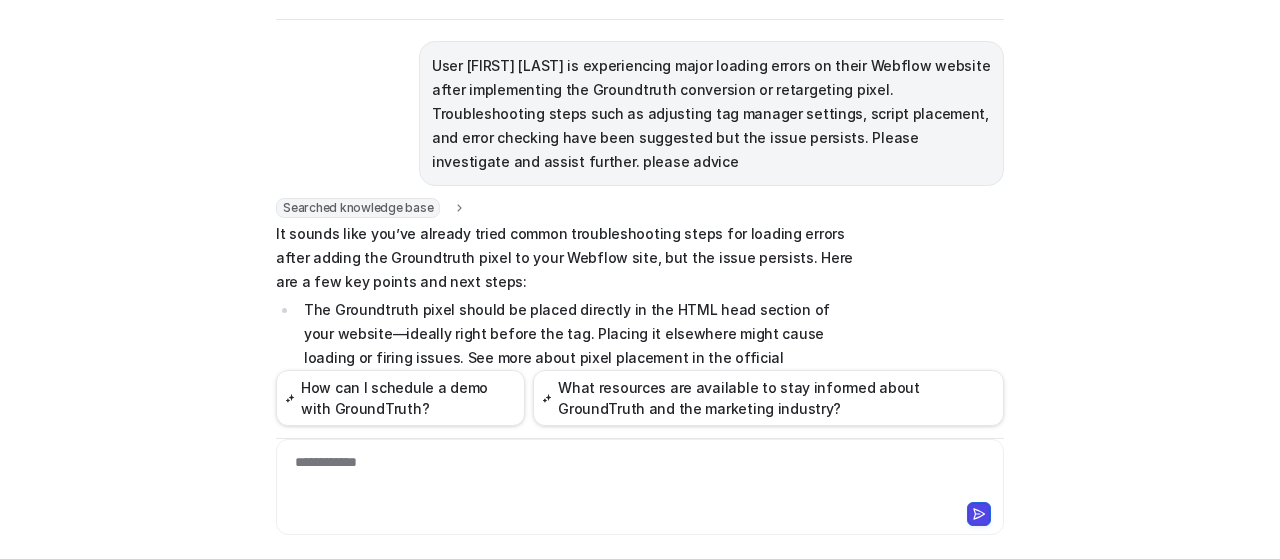 scroll, scrollTop: 150, scrollLeft: 0, axis: vertical 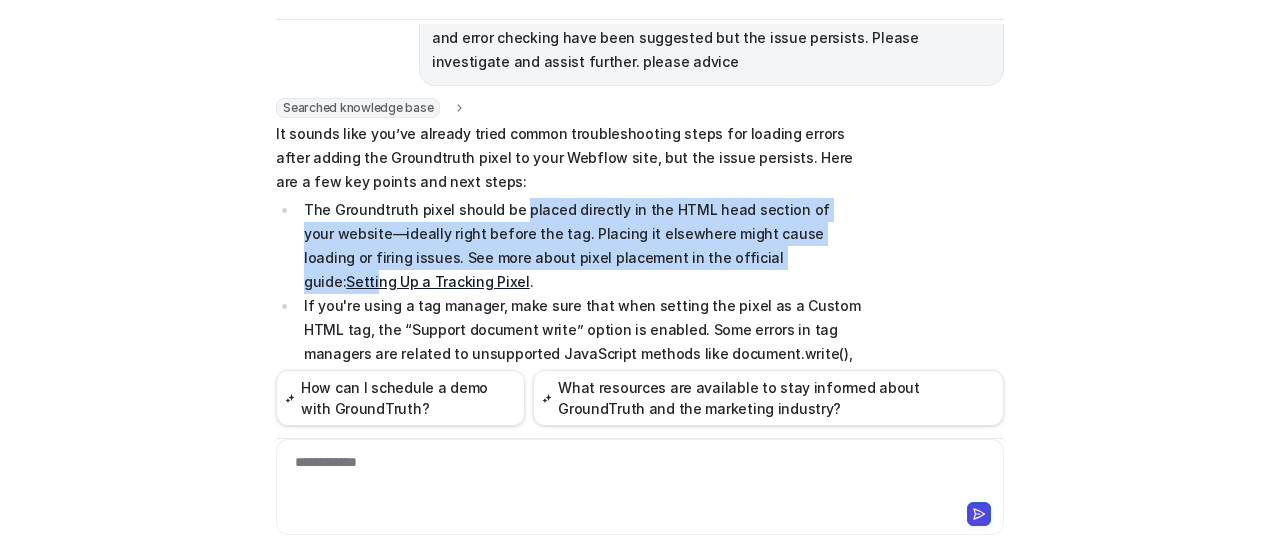 drag, startPoint x: 509, startPoint y: 195, endPoint x: 716, endPoint y: 243, distance: 212.49236 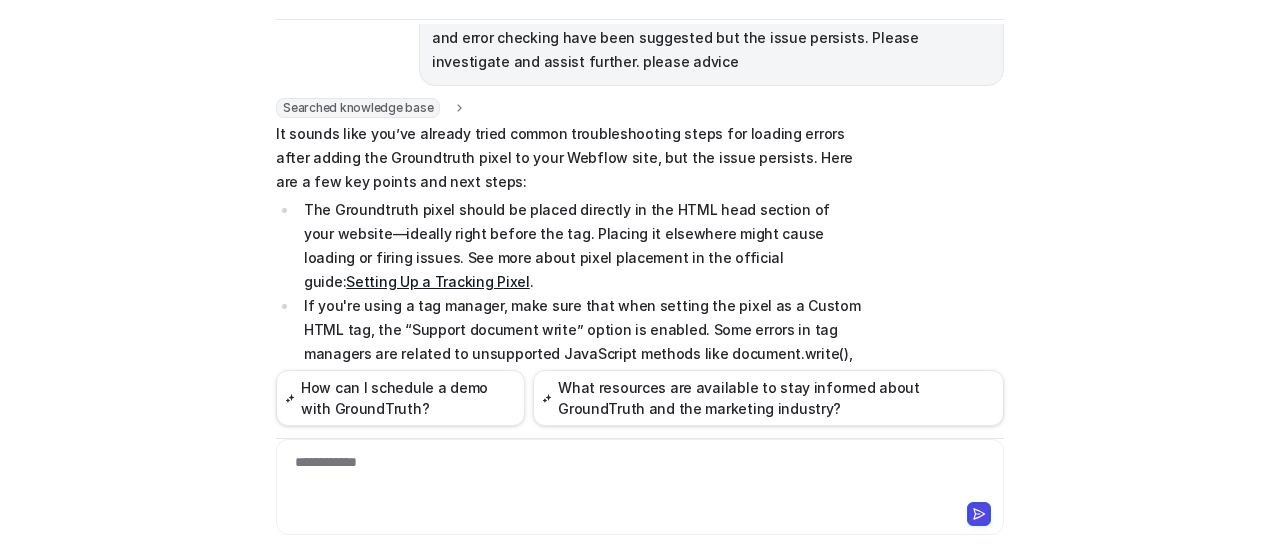 click on "It sounds like you’ve already tried common troubleshooting steps for loading errors after adding the Groundtruth pixel to your Webflow site, but the issue persists. Here are a few key points and next steps:" at bounding box center (568, 158) 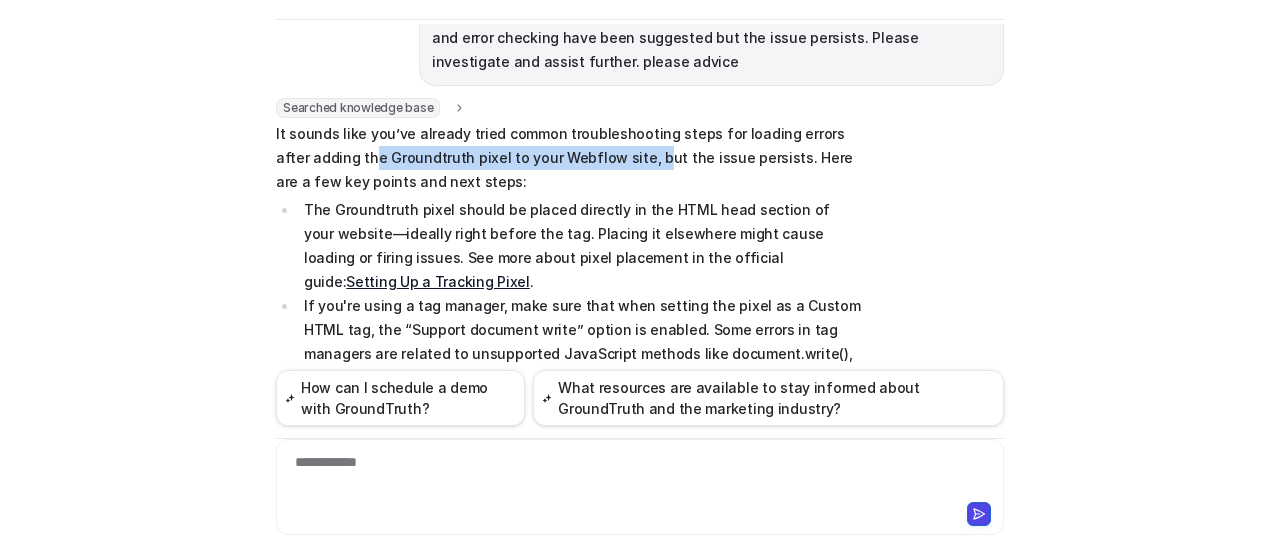drag, startPoint x: 329, startPoint y: 167, endPoint x: 606, endPoint y: 166, distance: 277.0018 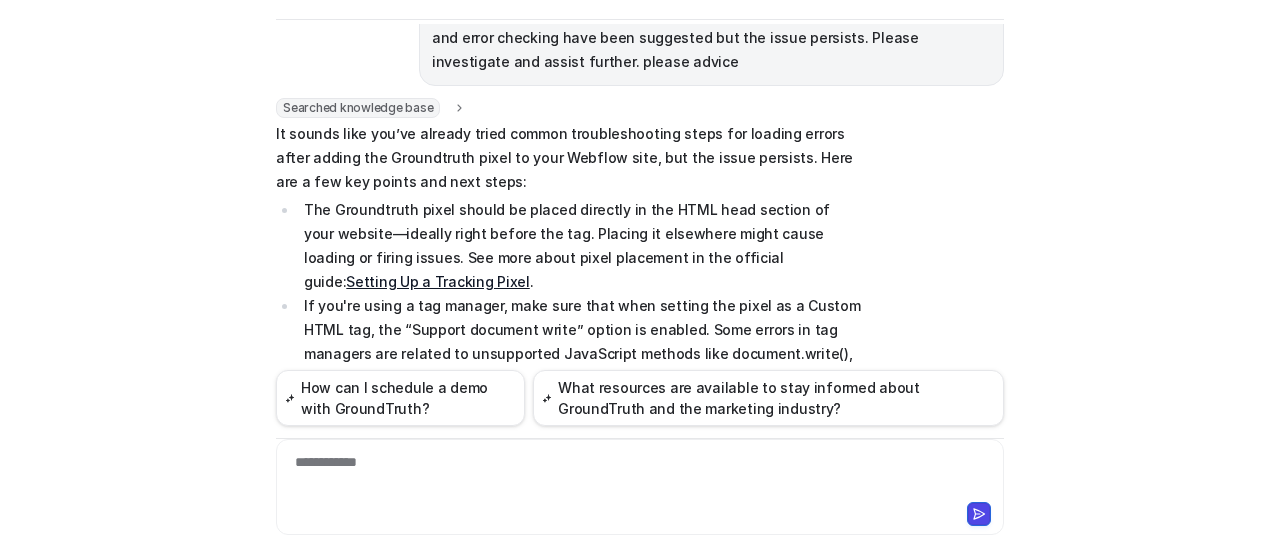 click on "It sounds like you’ve already tried common troubleshooting steps for loading errors after adding the Groundtruth pixel to your Webflow site, but the issue persists. Here are a few key points and next steps:" at bounding box center (568, 158) 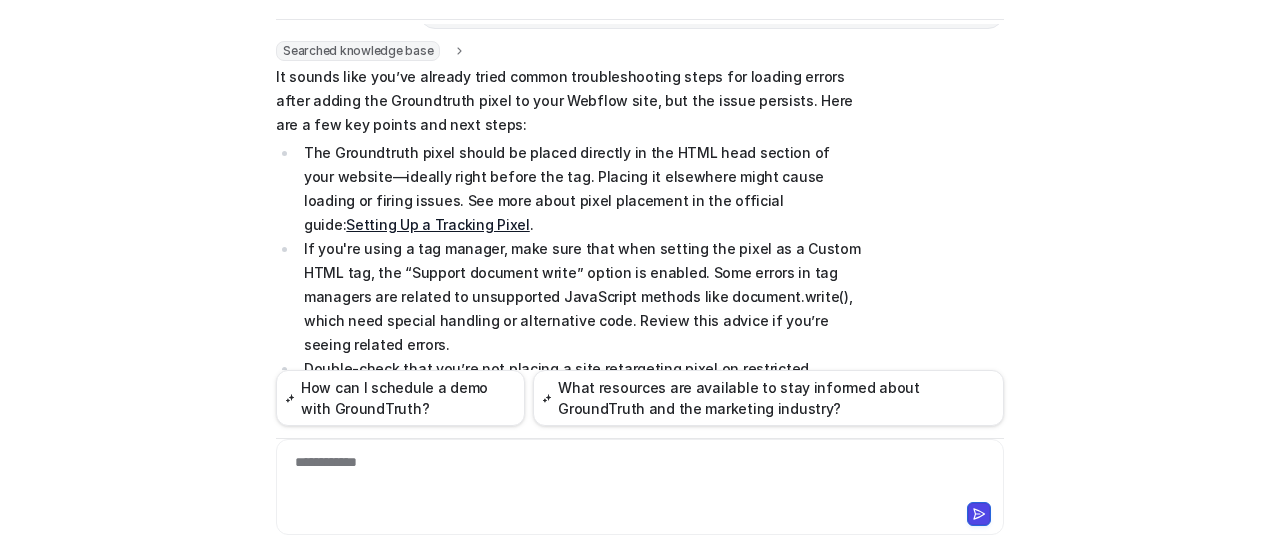 scroll, scrollTop: 250, scrollLeft: 0, axis: vertical 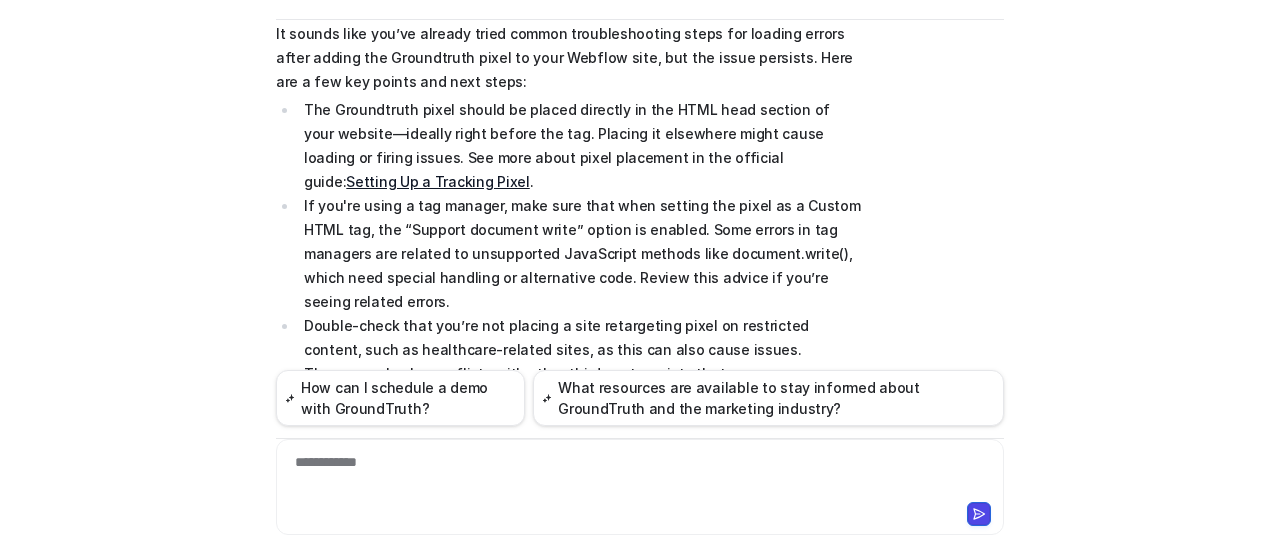 click on "The Groundtruth pixel should be placed directly in the HTML head section of your website—ideally right before the  tag. Placing it elsewhere might cause loading or firing issues. See more about pixel placement in the official guide:  Setting Up a Tracking Pixel ." at bounding box center (579, 146) 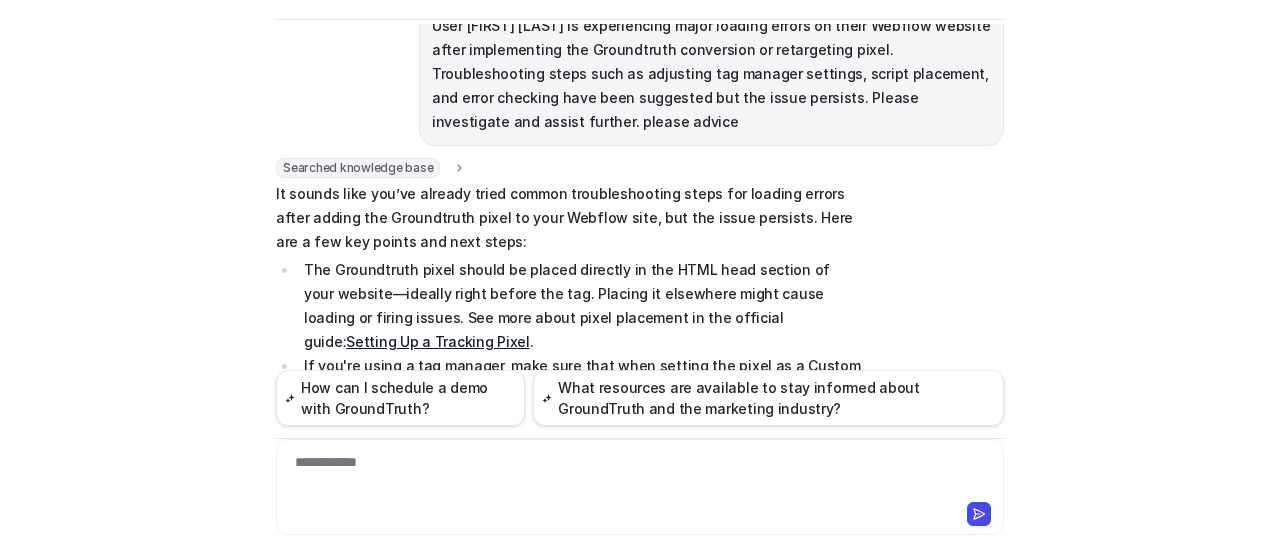 scroll, scrollTop: 150, scrollLeft: 0, axis: vertical 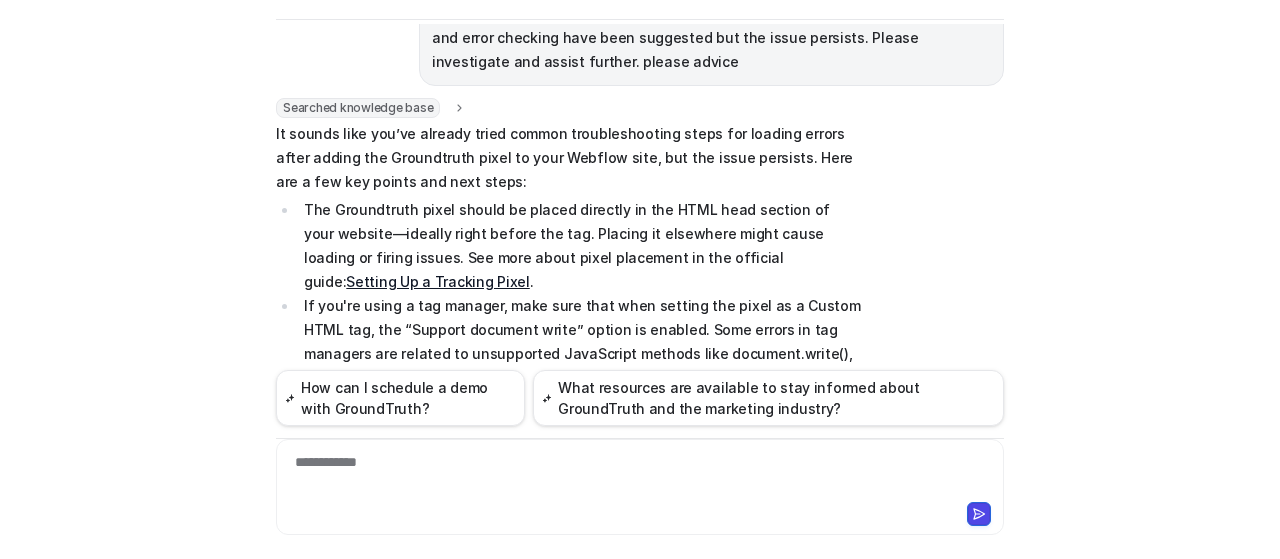 drag, startPoint x: 572, startPoint y: 145, endPoint x: 864, endPoint y: 131, distance: 292.33542 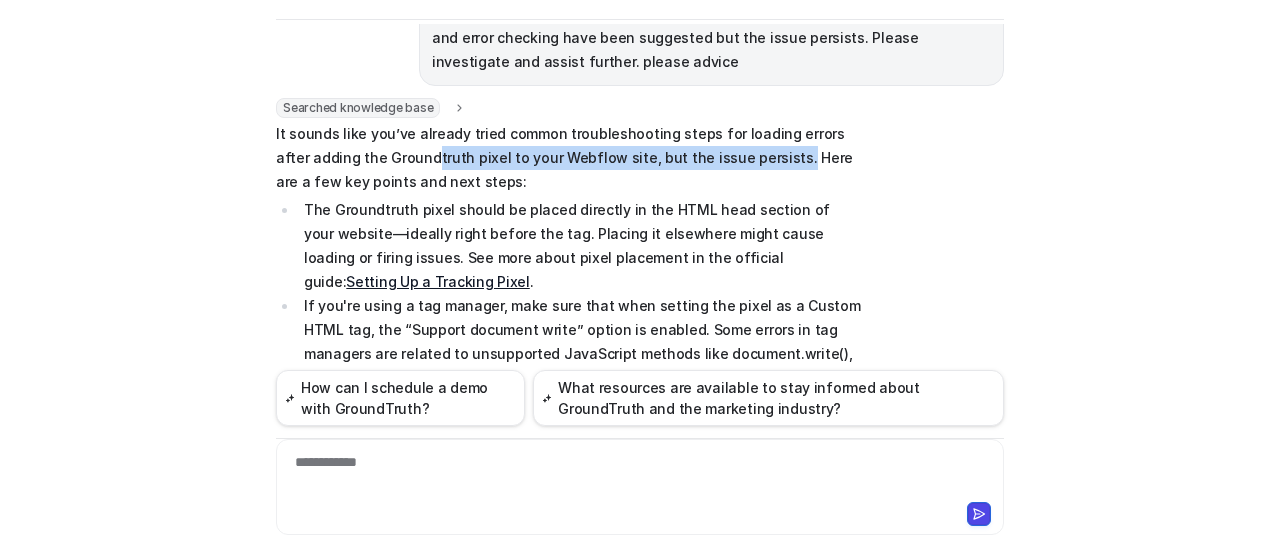 drag, startPoint x: 388, startPoint y: 159, endPoint x: 738, endPoint y: 165, distance: 350.05142 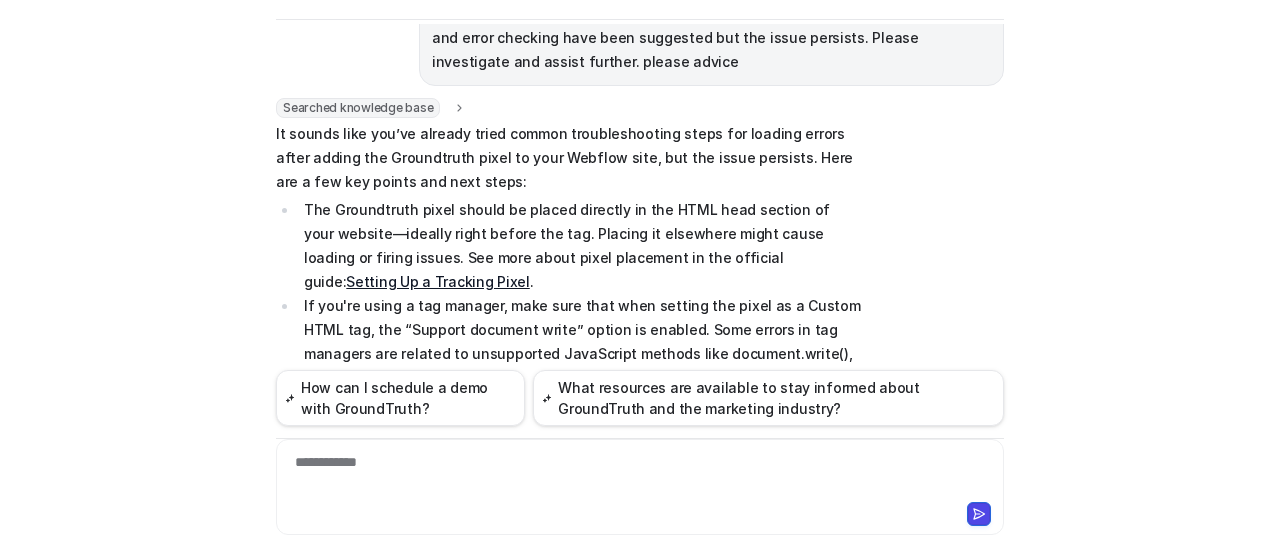 click on "It sounds like you’ve already tried common troubleshooting steps for loading errors after adding the Groundtruth pixel to your Webflow site, but the issue persists. Here are a few key points and next steps:" at bounding box center [568, 158] 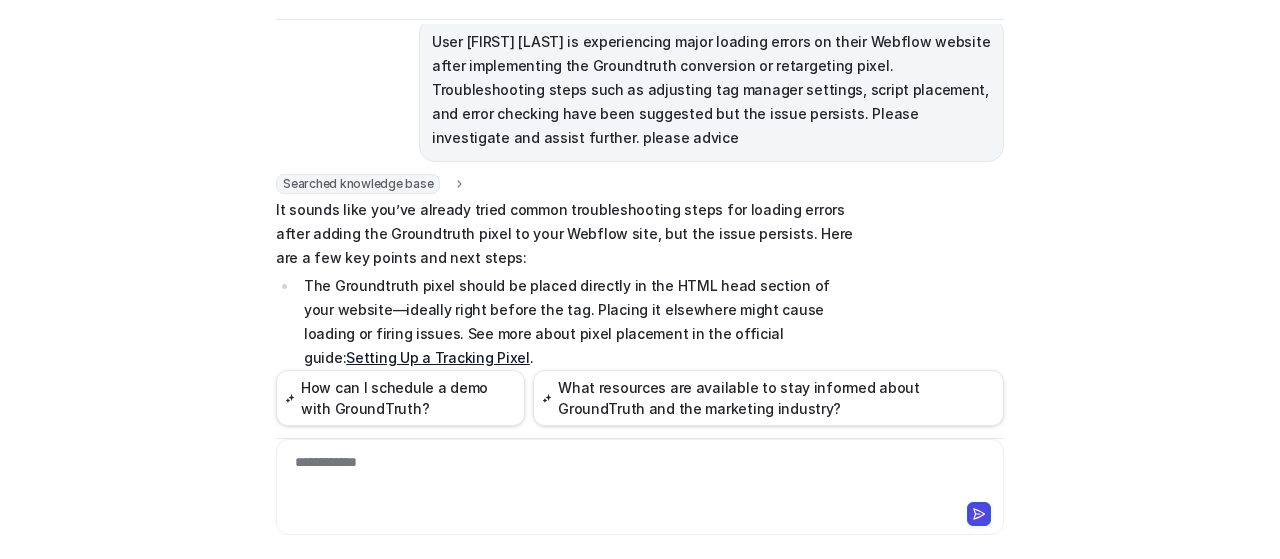 scroll, scrollTop: 50, scrollLeft: 0, axis: vertical 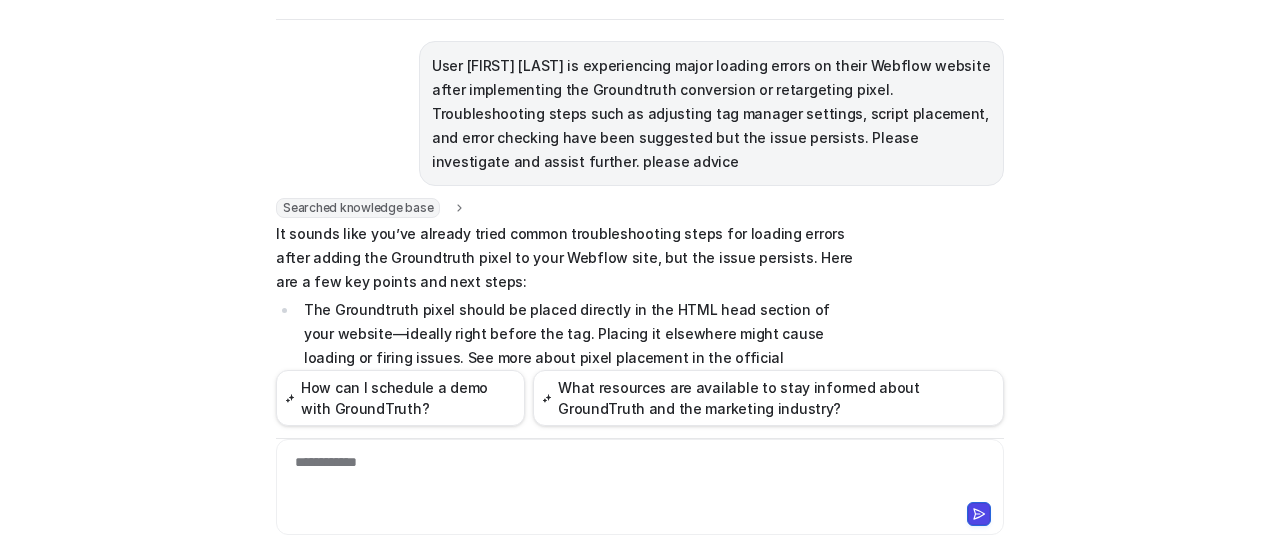 click on "C Custom Knowledge Powered by  eesel Reset Chat 👋 Hi! How can I help you today?
User [FIRST] [LAST] is experiencing major loading errors on their Webflow website after implementing the Groundtruth conversion or retargeting pixel. Troubleshooting steps such as adjusting tag manager settings, script placement, and error checking have been suggested but the issue persists. Please investigate and assist further.
please advice
Searched knowledge base search_queries :  "Webflow loading errors after Groundtruth pixel implementation,Groundtruth conversion pixel troubleshooting,Groundtruth retargeting pixel causing website issues,Tag manager configuration for Groundtruth pixel,Webflow compatibility with Groundtruth pixel,Common script conflicts with Groundtruth pixel" url :  "null" It sounds like you’ve already tried common troubleshooting steps for loading errors after adding the Groundtruth pixel to your Webflow site, but the issue persists. Here are a few key points and next steps:
.
Copy" at bounding box center [640, 217] 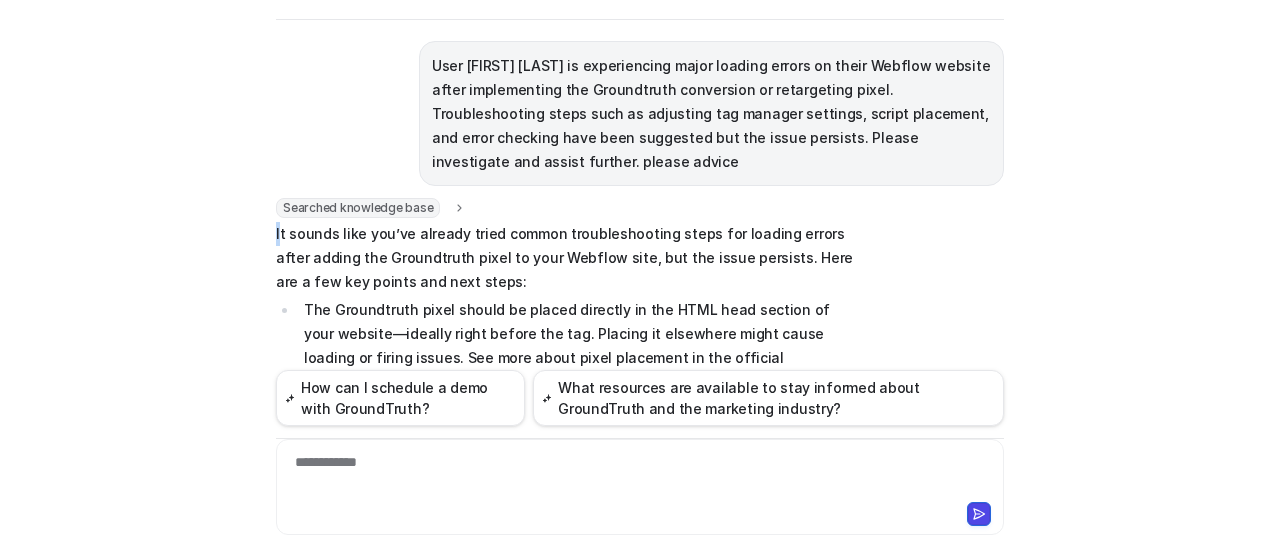click on "C Custom Knowledge Powered by  eesel Reset Chat 👋 Hi! How can I help you today?
User [FIRST] [LAST] is experiencing major loading errors on their Webflow website after implementing the Groundtruth conversion or retargeting pixel. Troubleshooting steps such as adjusting tag manager settings, script placement, and error checking have been suggested but the issue persists. Please investigate and assist further.
please advice
Searched knowledge base search_queries :  "Webflow loading errors after Groundtruth pixel implementation,Groundtruth conversion pixel troubleshooting,Groundtruth retargeting pixel causing website issues,Tag manager configuration for Groundtruth pixel,Webflow compatibility with Groundtruth pixel,Common script conflicts with Groundtruth pixel" url :  "null" It sounds like you’ve already tried common troubleshooting steps for loading errors after adding the Groundtruth pixel to your Webflow site, but the issue persists. Here are a few key points and next steps:
.
Copy" at bounding box center (640, 217) 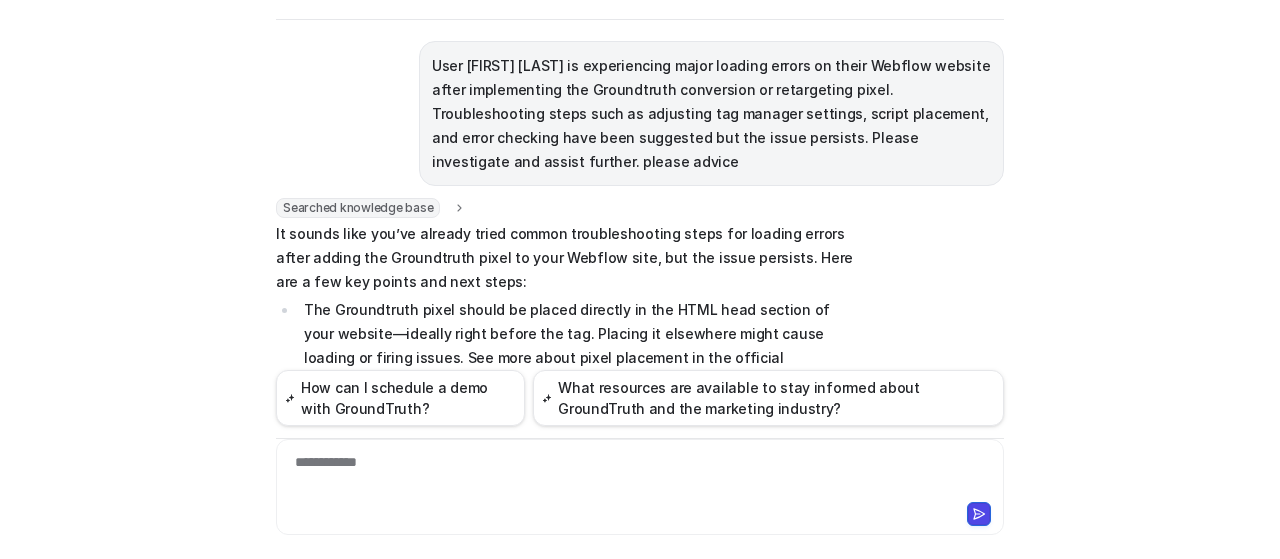 click on "It sounds like you’ve already tried common troubleshooting steps for loading errors after adding the Groundtruth pixel to your Webflow site, but the issue persists. Here are a few key points and next steps:" at bounding box center (568, 258) 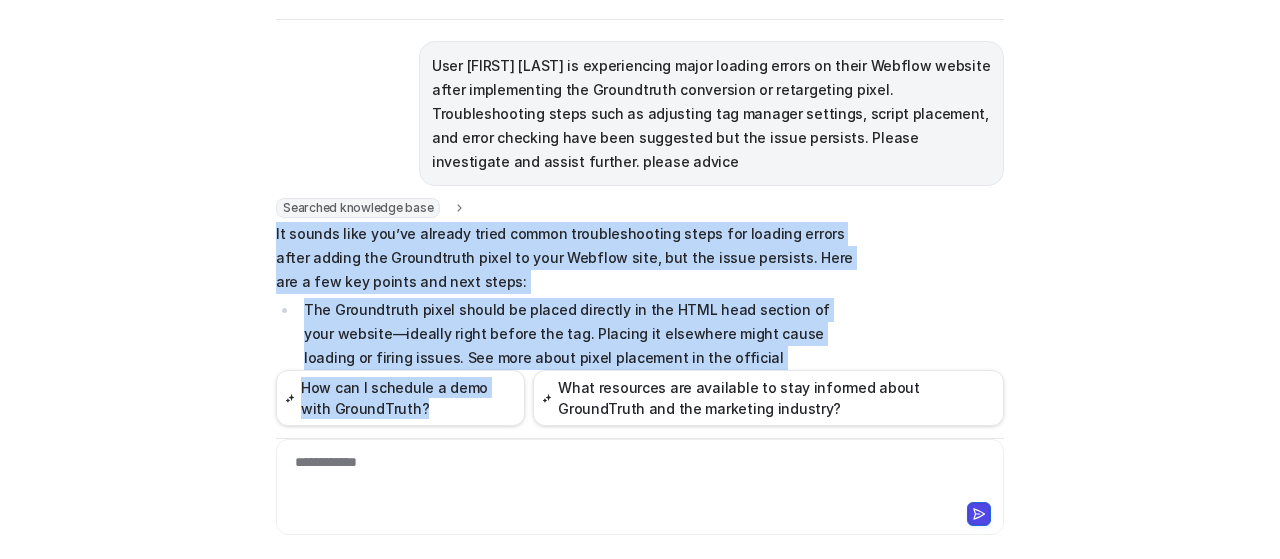 scroll, scrollTop: 450, scrollLeft: 0, axis: vertical 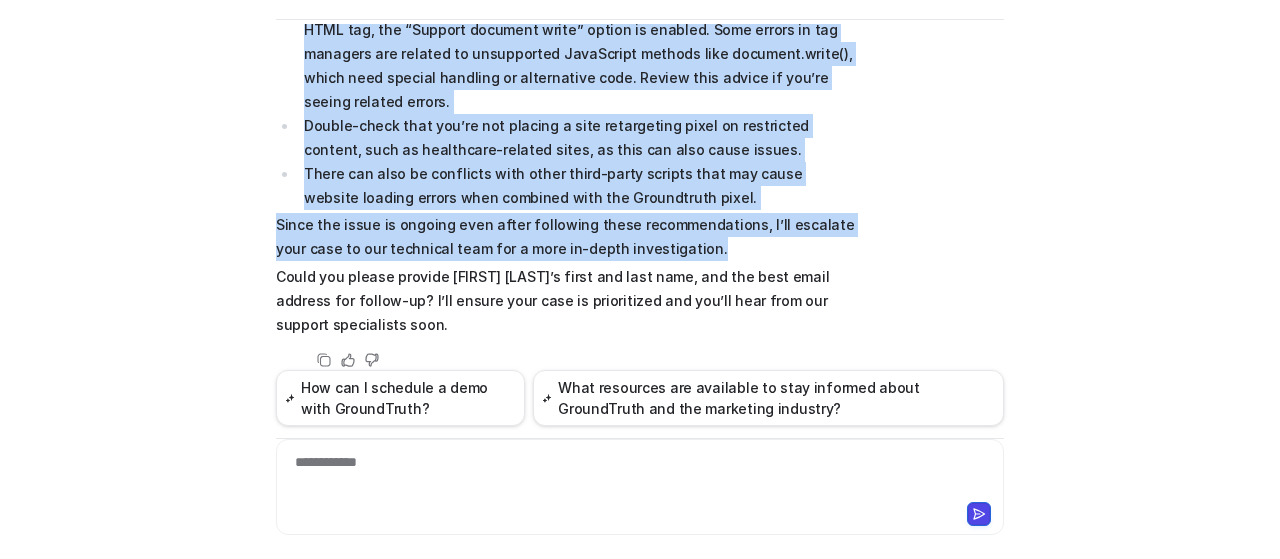 drag, startPoint x: 269, startPoint y: 232, endPoint x: 672, endPoint y: 231, distance: 403.00125 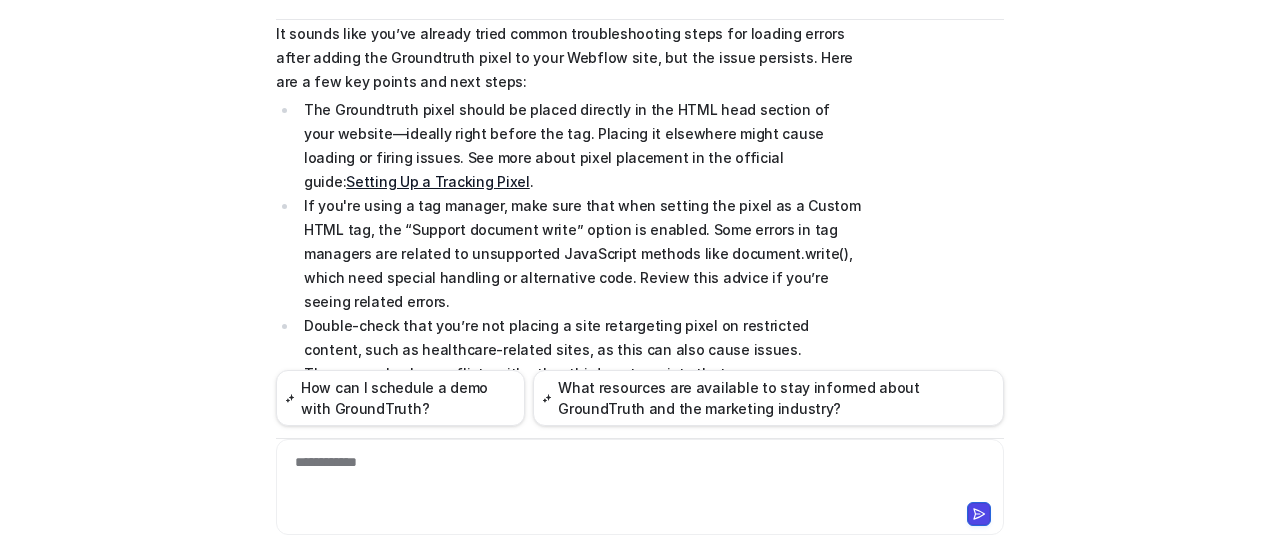 scroll, scrollTop: 150, scrollLeft: 0, axis: vertical 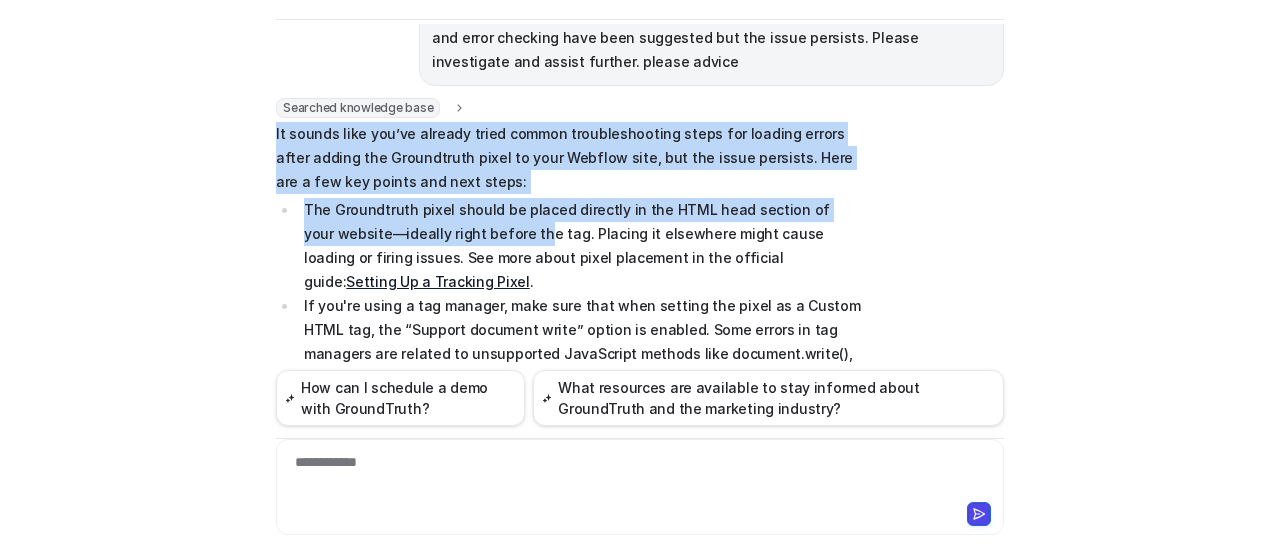 drag, startPoint x: 268, startPoint y: 130, endPoint x: 502, endPoint y: 245, distance: 260.73166 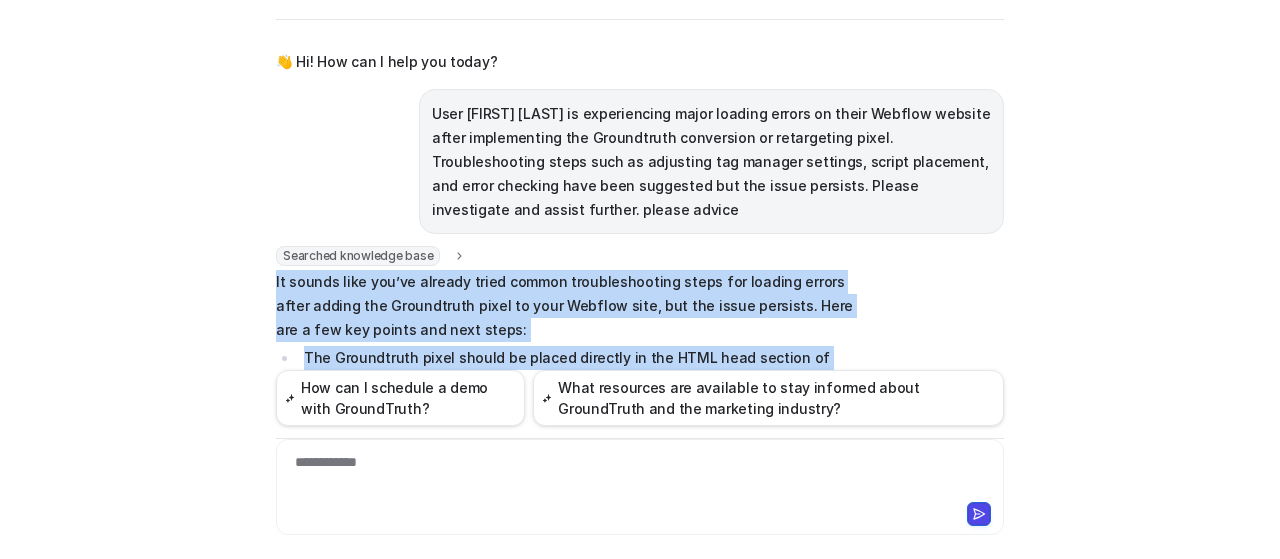 scroll, scrollTop: 0, scrollLeft: 0, axis: both 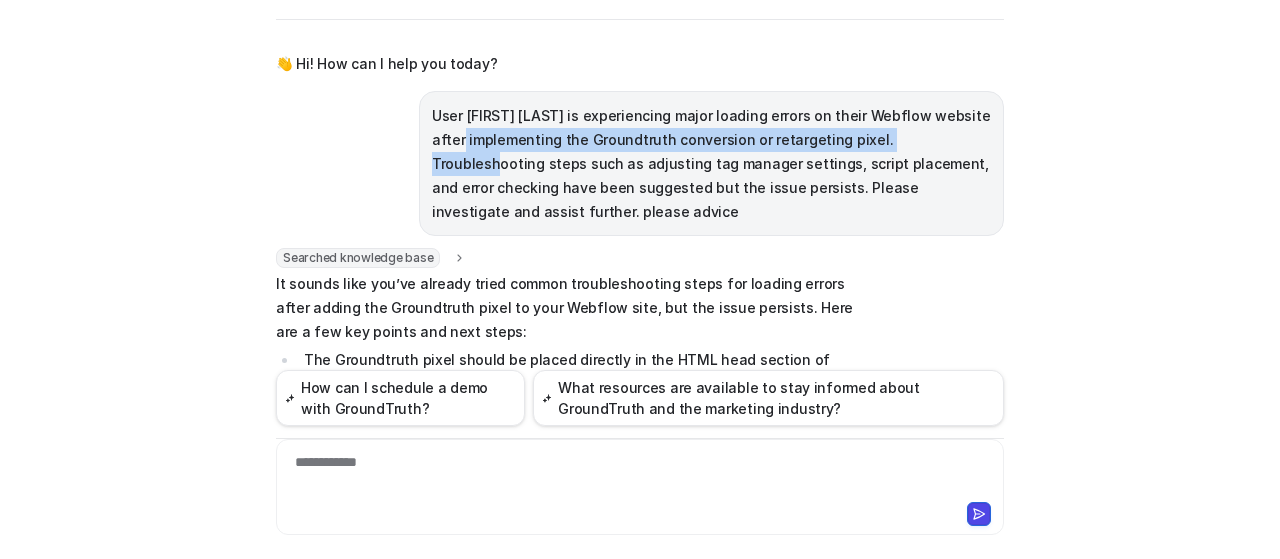 drag, startPoint x: 452, startPoint y: 137, endPoint x: 920, endPoint y: 143, distance: 468.03845 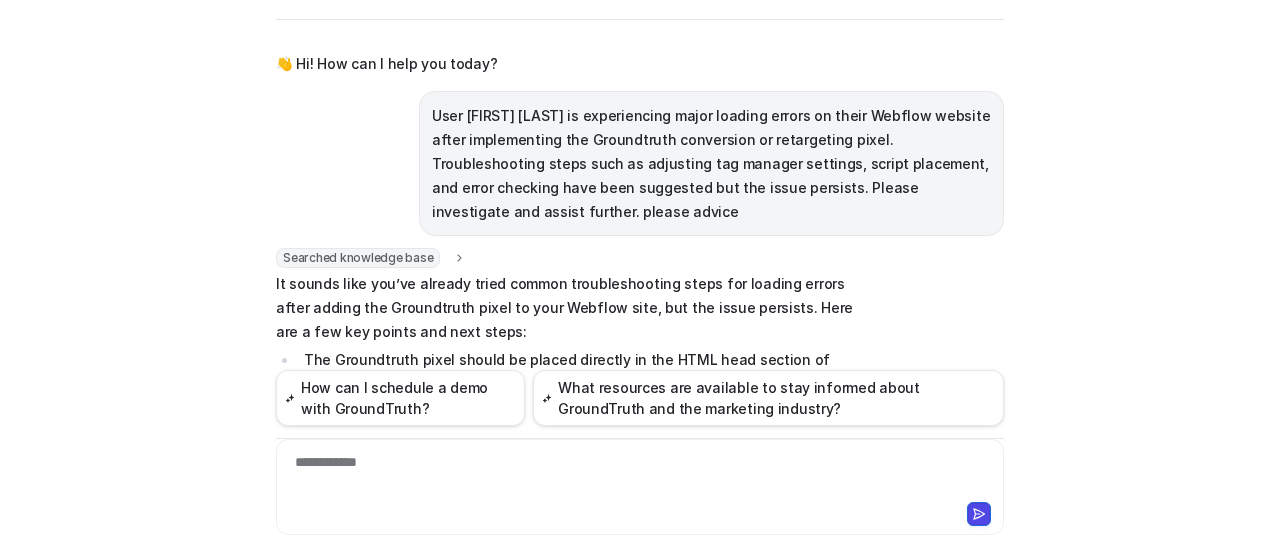 click on "User [FIRST] [LAST] is experiencing major loading errors on their Webflow website after implementing the Groundtruth conversion or retargeting pixel. Troubleshooting steps such as adjusting tag manager settings, script placement, and error checking have been suggested but the issue persists. Please investigate and assist further.
please advice" at bounding box center [711, 164] 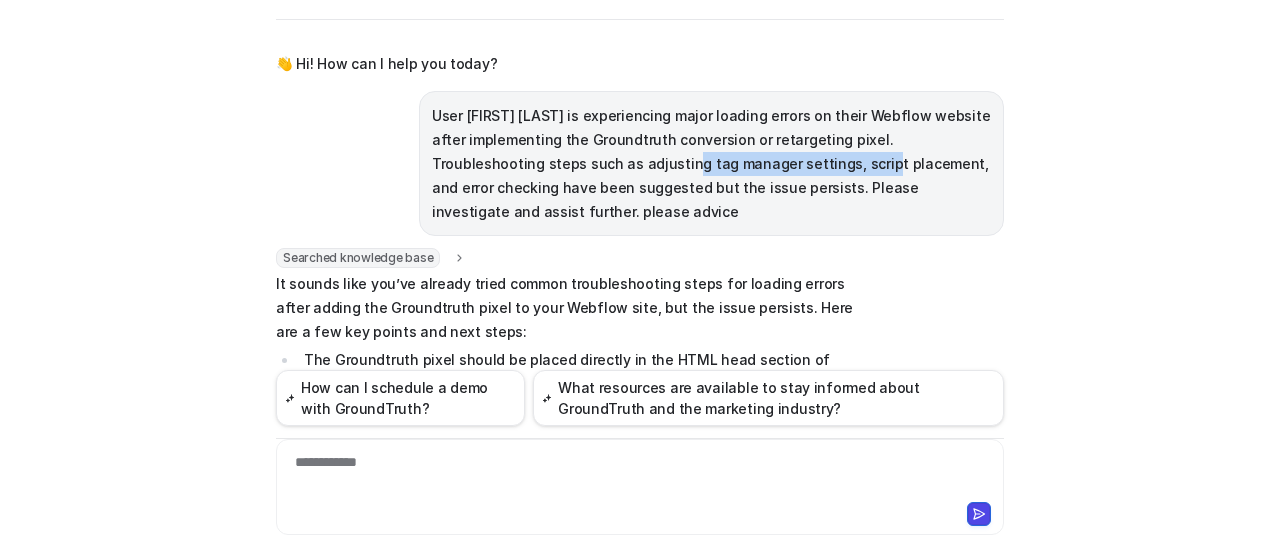 drag, startPoint x: 564, startPoint y: 161, endPoint x: 748, endPoint y: 158, distance: 184.02446 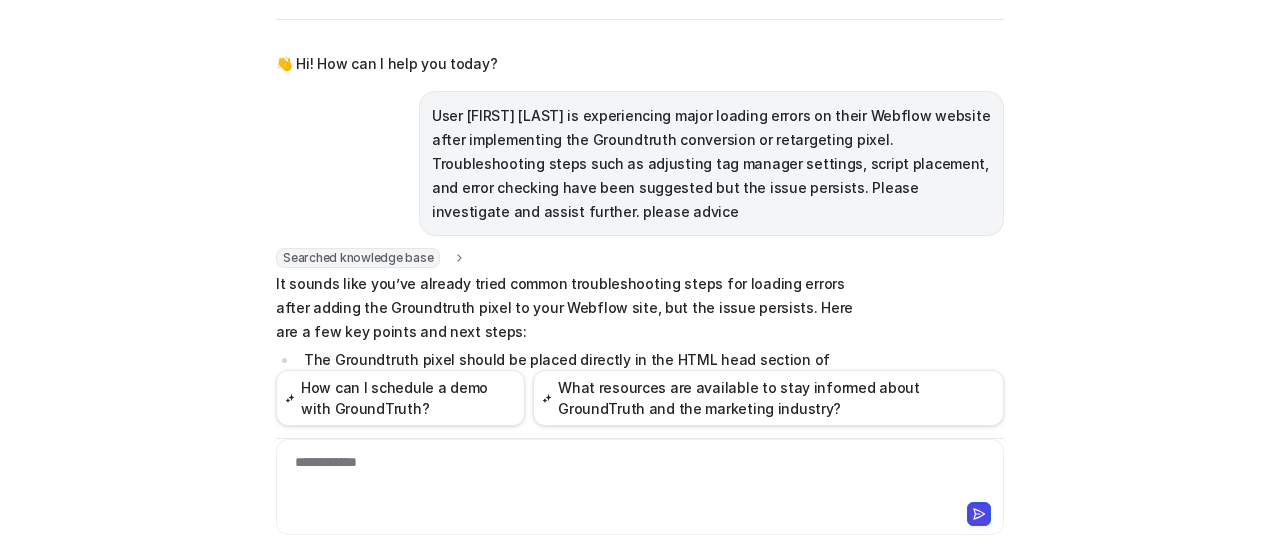 click on "Searched knowledge base search_queries :  "Webflow loading errors after Groundtruth pixel implementation,Groundtruth conversion pixel troubleshooting,Groundtruth retargeting pixel causing website issues,Tag manager configuration for Groundtruth pixel,Webflow compatibility with Groundtruth pixel,Common script conflicts with Groundtruth pixel" url :  "null"" at bounding box center (568, 258) 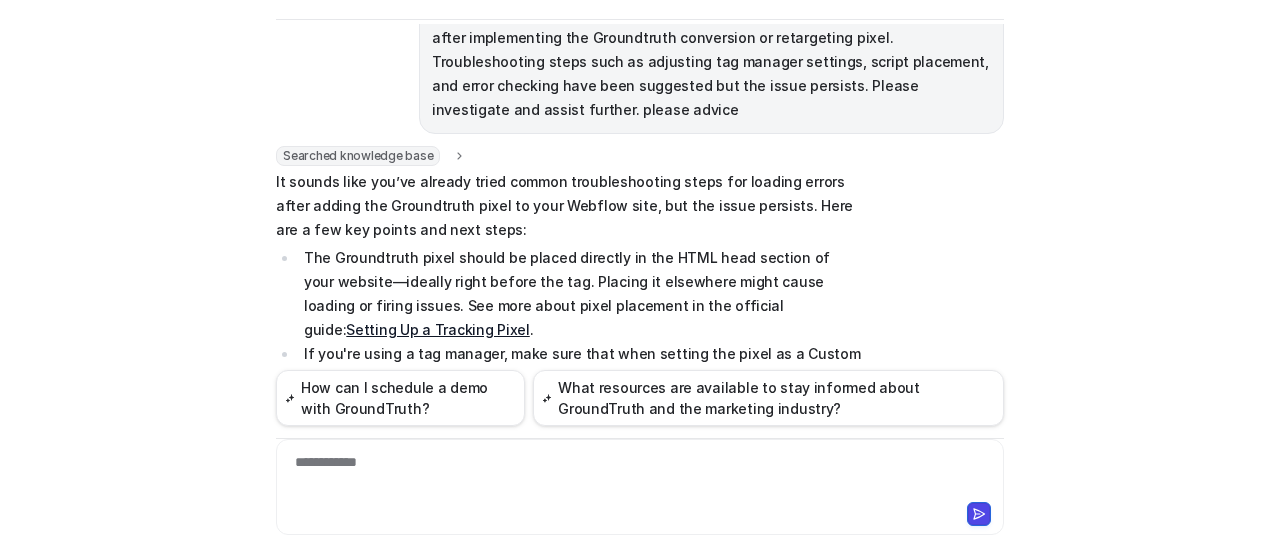scroll, scrollTop: 200, scrollLeft: 0, axis: vertical 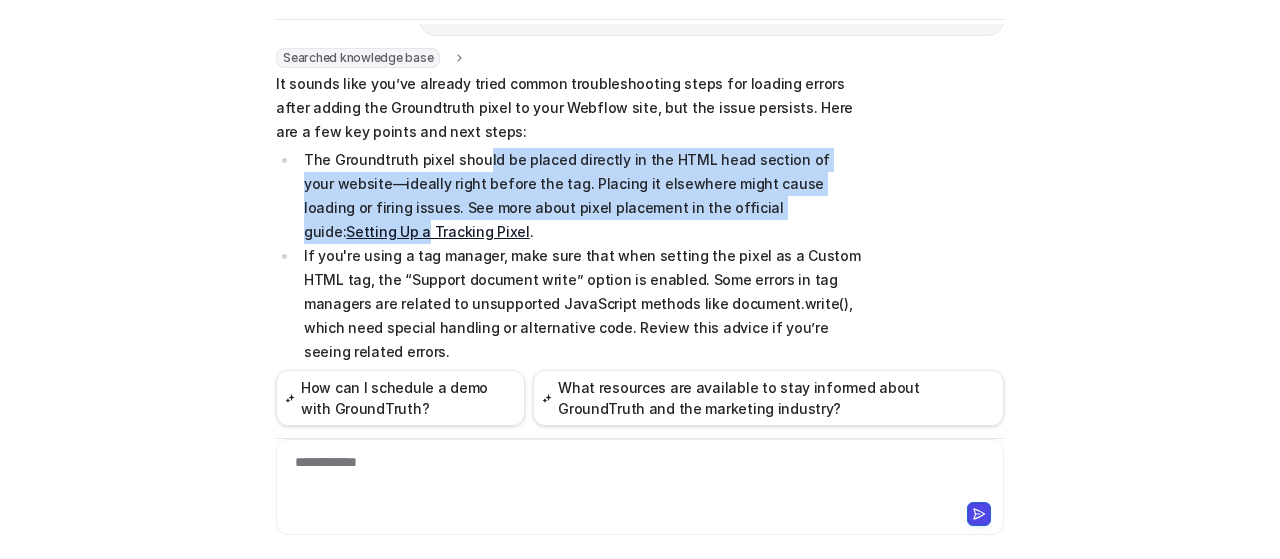 drag, startPoint x: 471, startPoint y: 156, endPoint x: 835, endPoint y: 193, distance: 365.87567 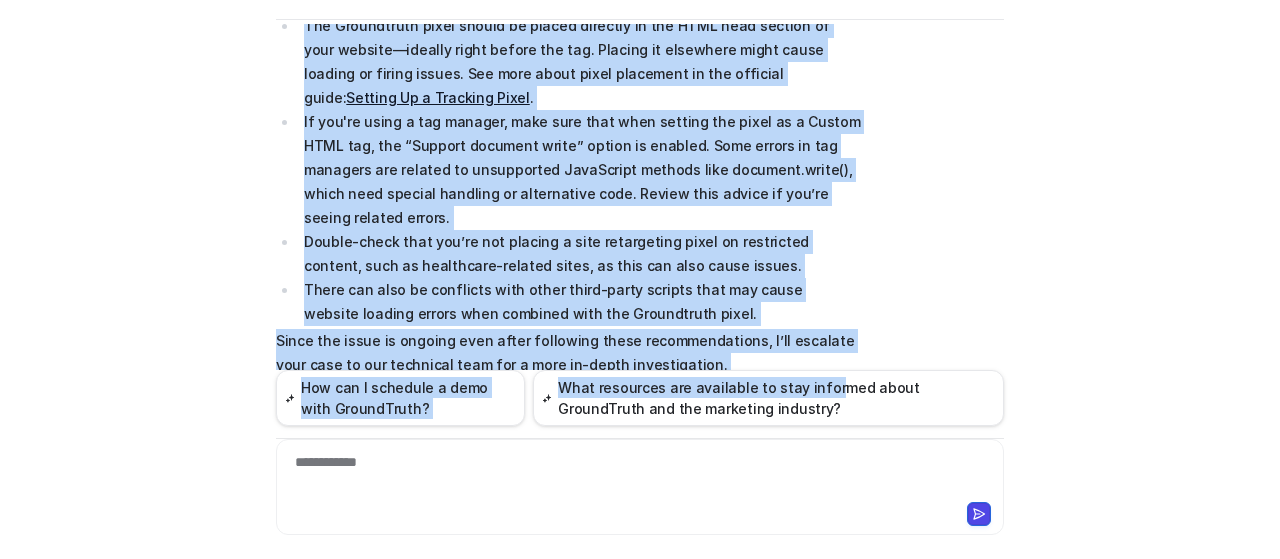 scroll, scrollTop: 450, scrollLeft: 0, axis: vertical 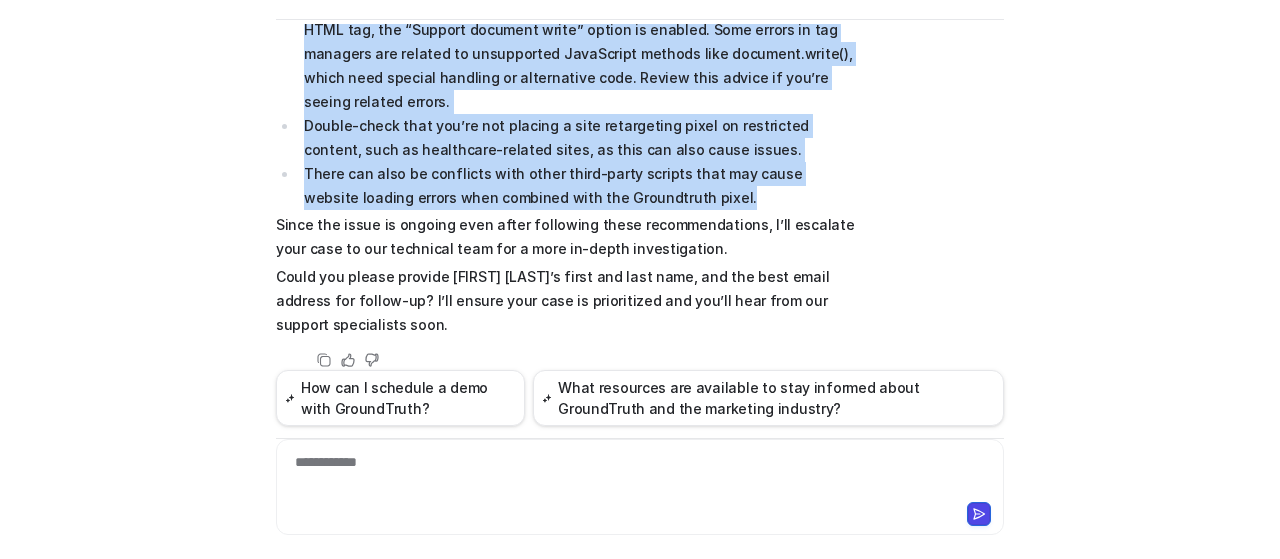 drag, startPoint x: 267, startPoint y: 81, endPoint x: 762, endPoint y: 173, distance: 503.4769 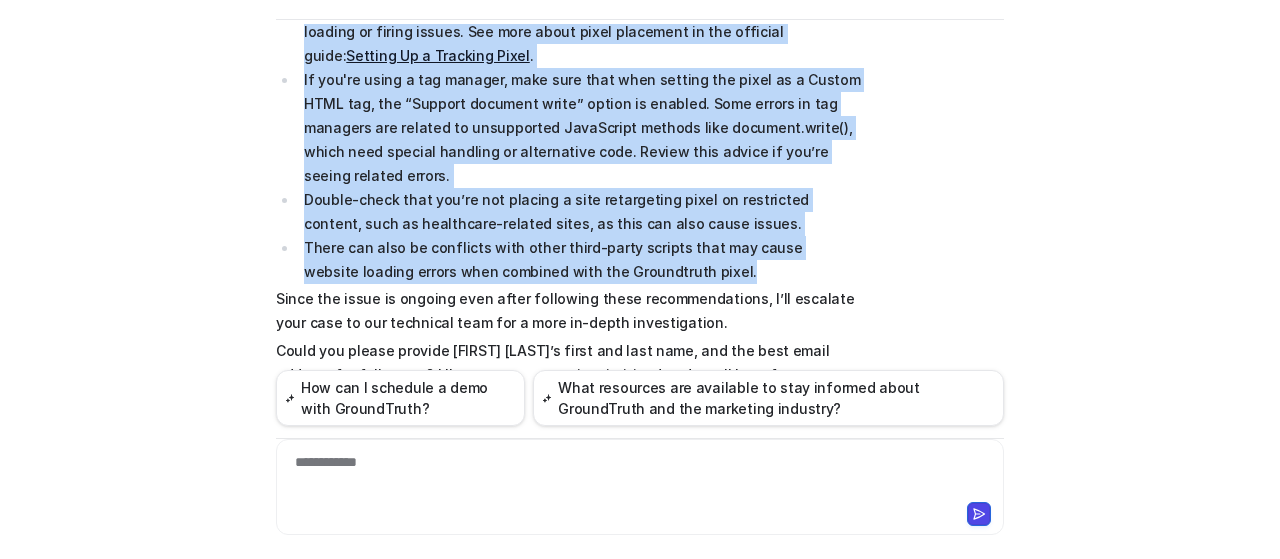 scroll, scrollTop: 350, scrollLeft: 0, axis: vertical 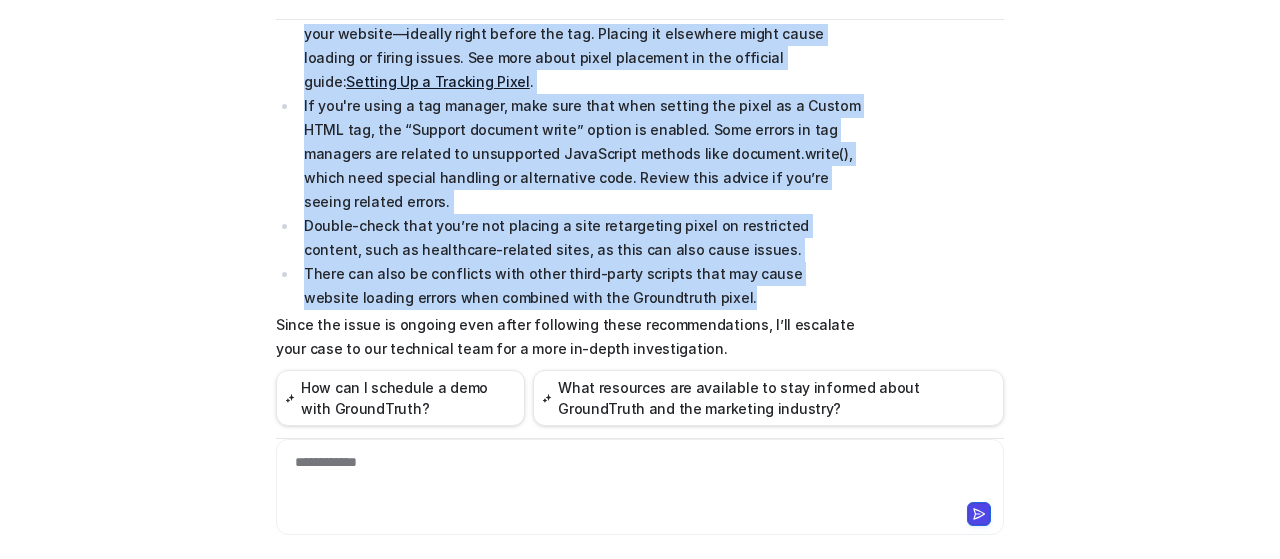 copy on "Lo ipsumd sita con’ad elitsed doeiu tempor incididuntutlab etdol mag aliquae admini venia quisno exe Ullamcolabo nisia ex eaco Consequ duis, aut iru inrep voluptat. Veli ess c fug nul pariat exc sint occae:
Cup Nonproident suntc quioff de mollit animides la per UNDE omni istenat er volu accusan—dolorem lauda totamr ape  eaq. Ipsaqua ab illoinven verit quasi archite be vitaed explic. Nem enim ipsam quiav aspernatu au odi fugitcon magni:  Dolores Eo r Sequines Neque .
Po qui'do adipi n eiu moditem, inci magn quae etia minusso nob elige op c Nihili QUOP fac, pos “Assumen repellen tempo” autemq of debitis. Reru necess sa eve voluptat rep recusan it earumhicten SapiEntede reicien volu maioresa.perfe(), dolor aspe repella minimnos ex ullamcorpor susc. Labori aliq commod co qui’ma mollit molesti harumq.
Rerumf-exped dist nam’li tem cumsolu n elig optiocumque nihil im minusquodm placeat, face po omnislorem-ipsumdo sitam, co adip eli sedd eiusm tempor.
Incid utl etdo ma aliquaeni admi venia quisn-exerc ulla..." 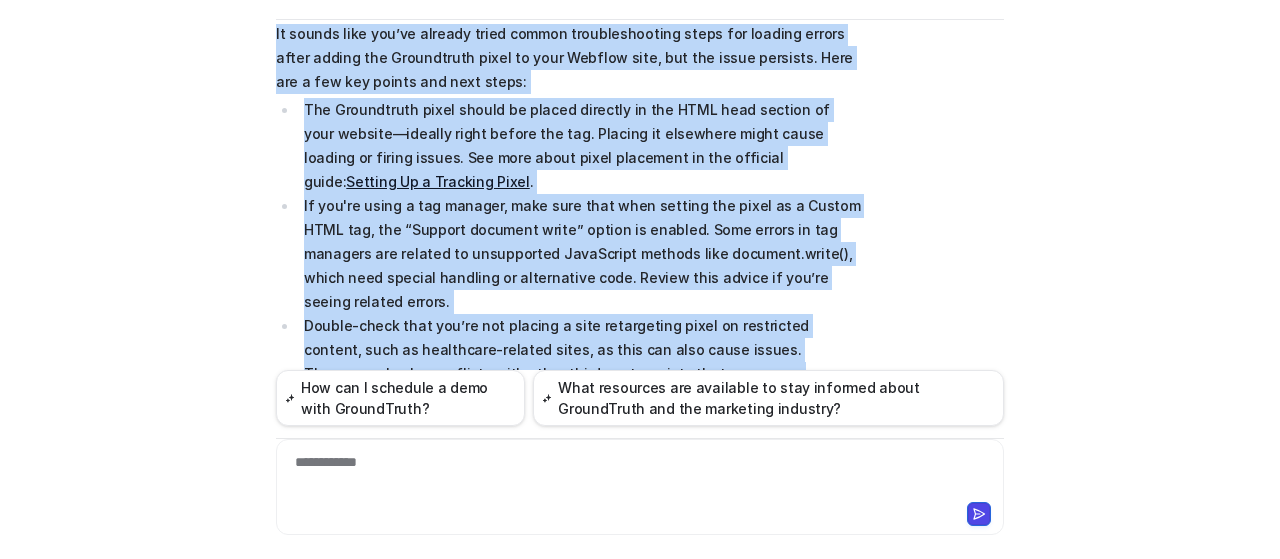 click on "Setting Up a Tracking Pixel" at bounding box center [437, 181] 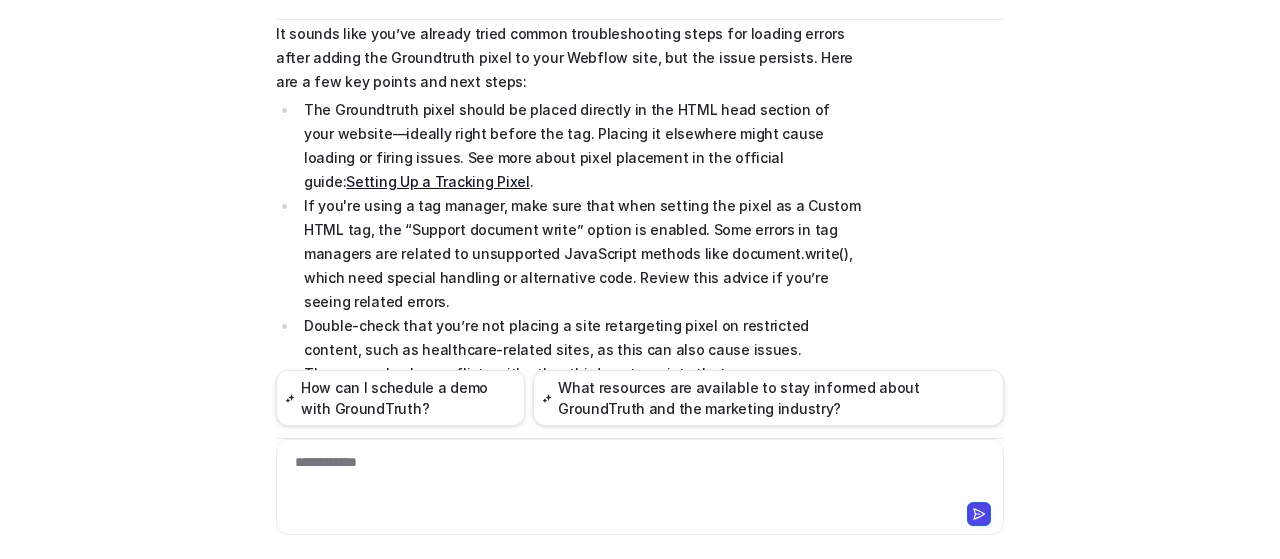scroll, scrollTop: 150, scrollLeft: 0, axis: vertical 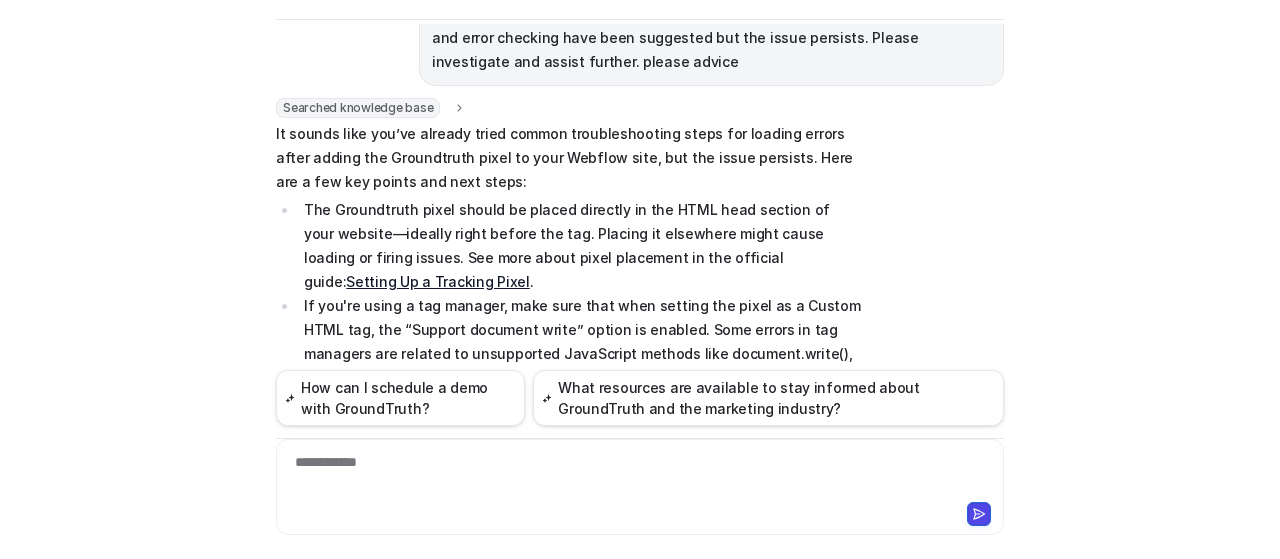 click on "It sounds like you’ve already tried common troubleshooting steps for loading errors after adding the Groundtruth pixel to your Webflow site, but the issue persists. Here are a few key points and next steps:" at bounding box center [568, 158] 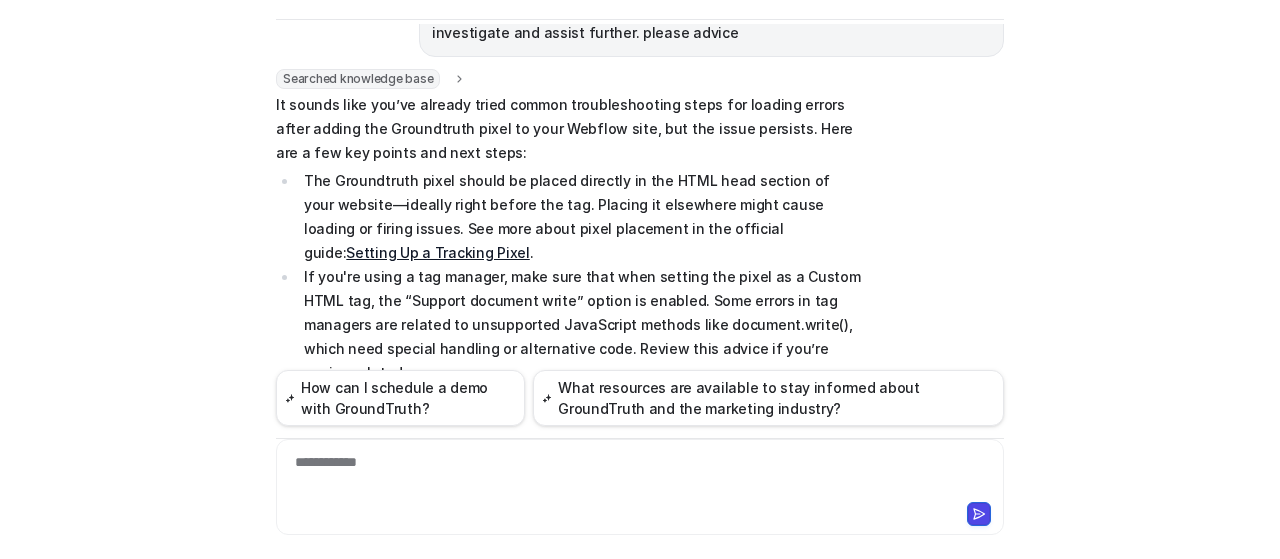 scroll, scrollTop: 150, scrollLeft: 0, axis: vertical 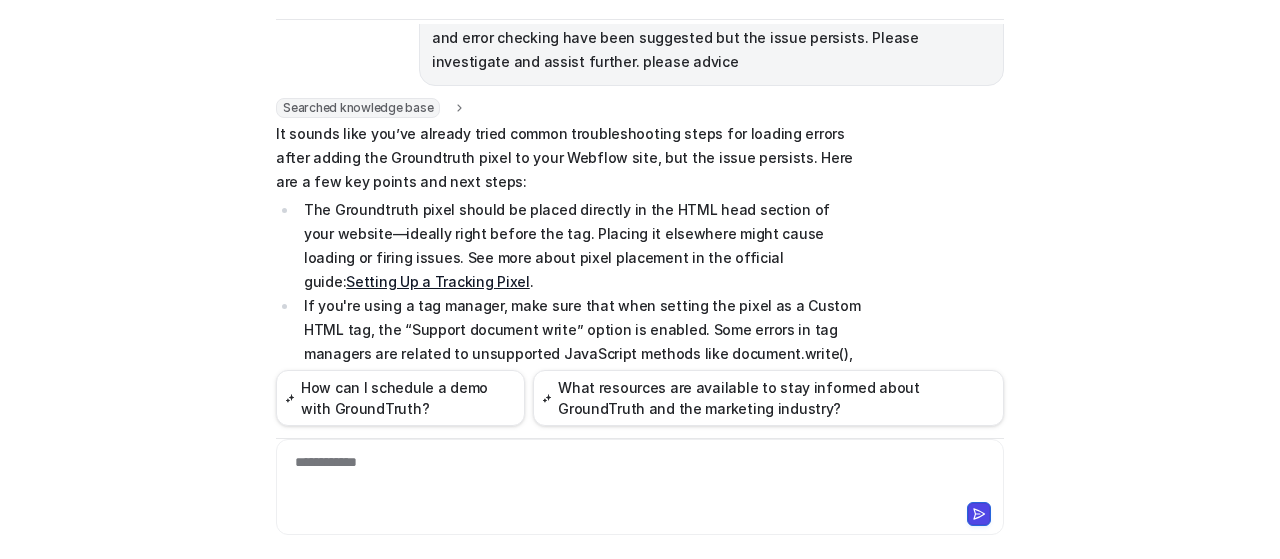 click on "C Custom Knowledge Powered by  eesel Reset Chat 👋 Hi! How can I help you today?
User [FIRST] [LAST] is experiencing major loading errors on their Webflow website after implementing the Groundtruth conversion or retargeting pixel. Troubleshooting steps such as adjusting tag manager settings, script placement, and error checking have been suggested but the issue persists. Please investigate and assist further.
please advice
Searched knowledge base search_queries :  "Webflow loading errors after Groundtruth pixel implementation,Groundtruth conversion pixel troubleshooting,Groundtruth retargeting pixel causing website issues,Tag manager configuration for Groundtruth pixel,Webflow compatibility with Groundtruth pixel,Common script conflicts with Groundtruth pixel" url :  "null" It sounds like you’ve already tried common troubleshooting steps for loading errors after adding the Groundtruth pixel to your Webflow site, but the issue persists. Here are a few key points and next steps:
.
Copy" at bounding box center (640, 217) 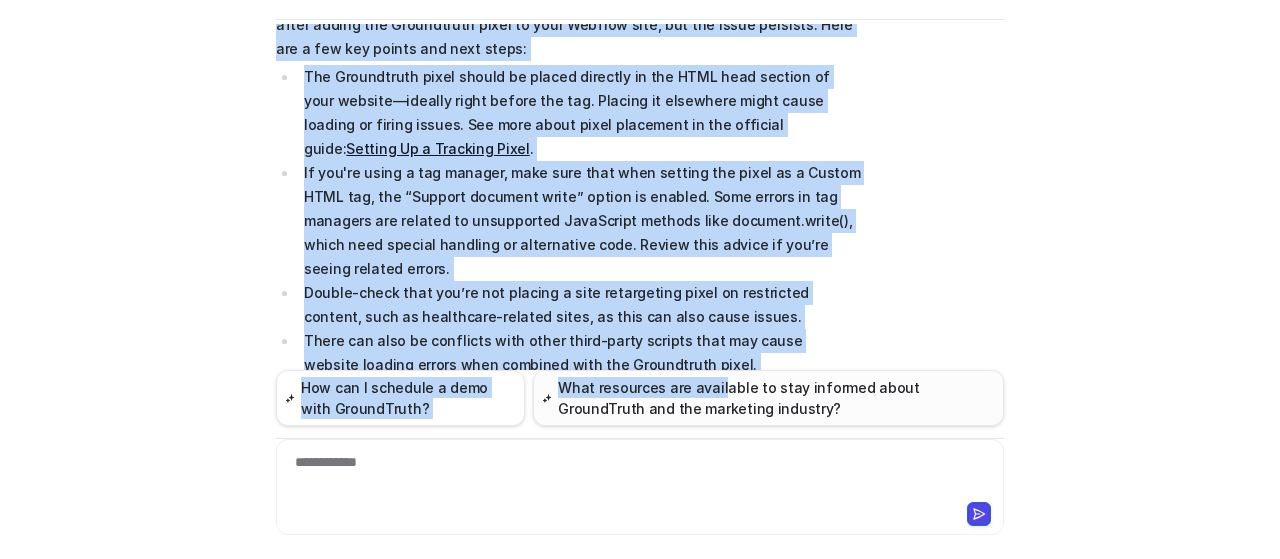 scroll, scrollTop: 450, scrollLeft: 0, axis: vertical 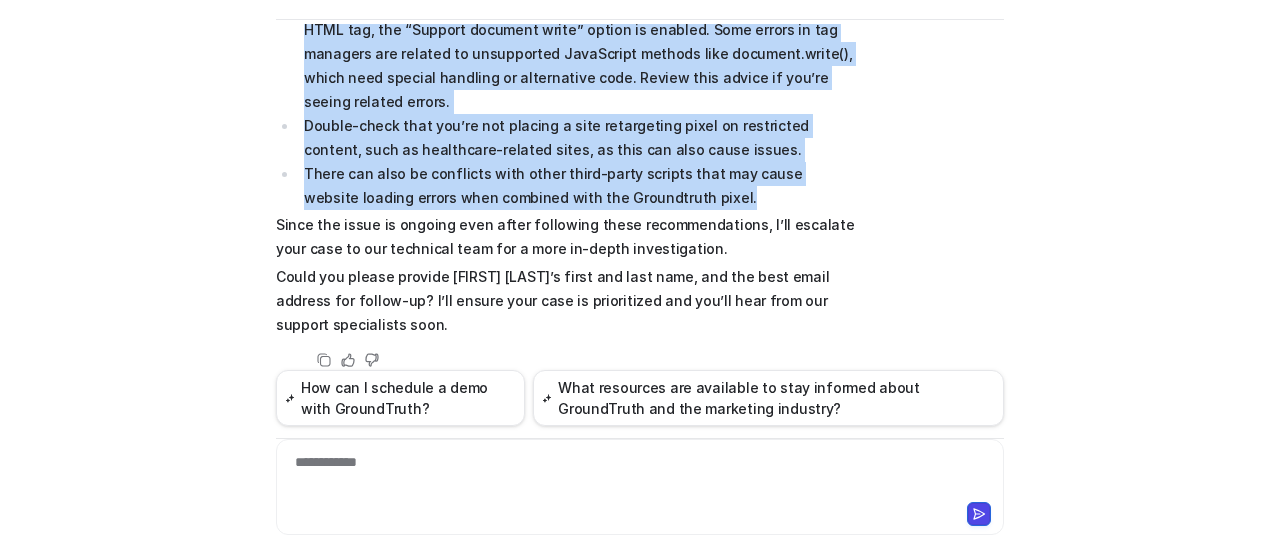 drag, startPoint x: 270, startPoint y: 132, endPoint x: 726, endPoint y: 179, distance: 458.41574 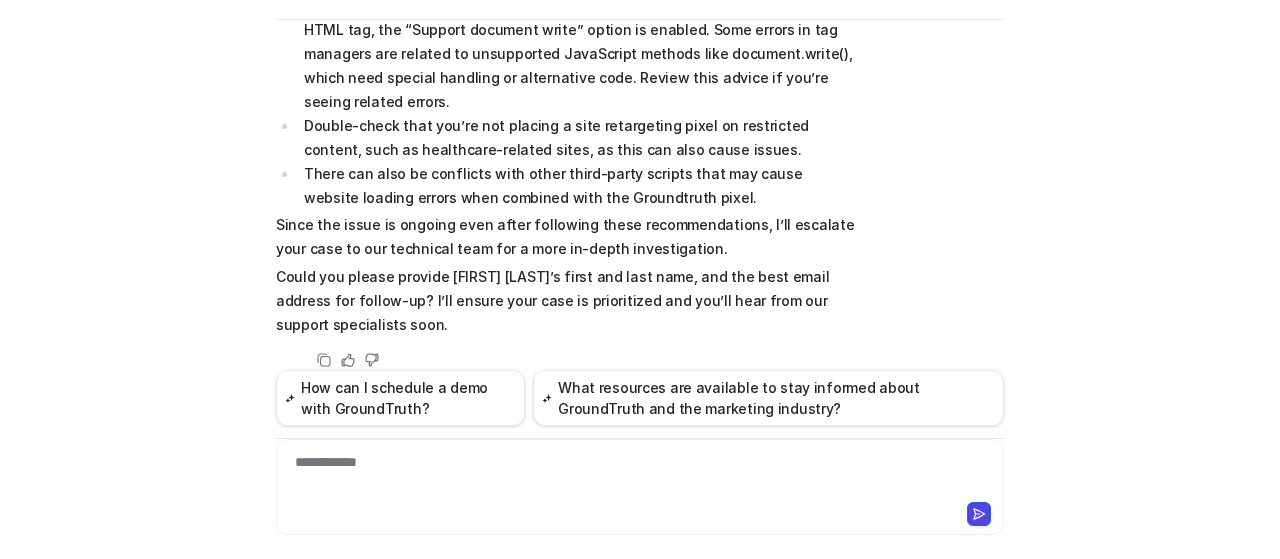 click on "There can also be conflicts with other third-party scripts that may cause website loading errors when combined with the Groundtruth pixel." at bounding box center (579, 186) 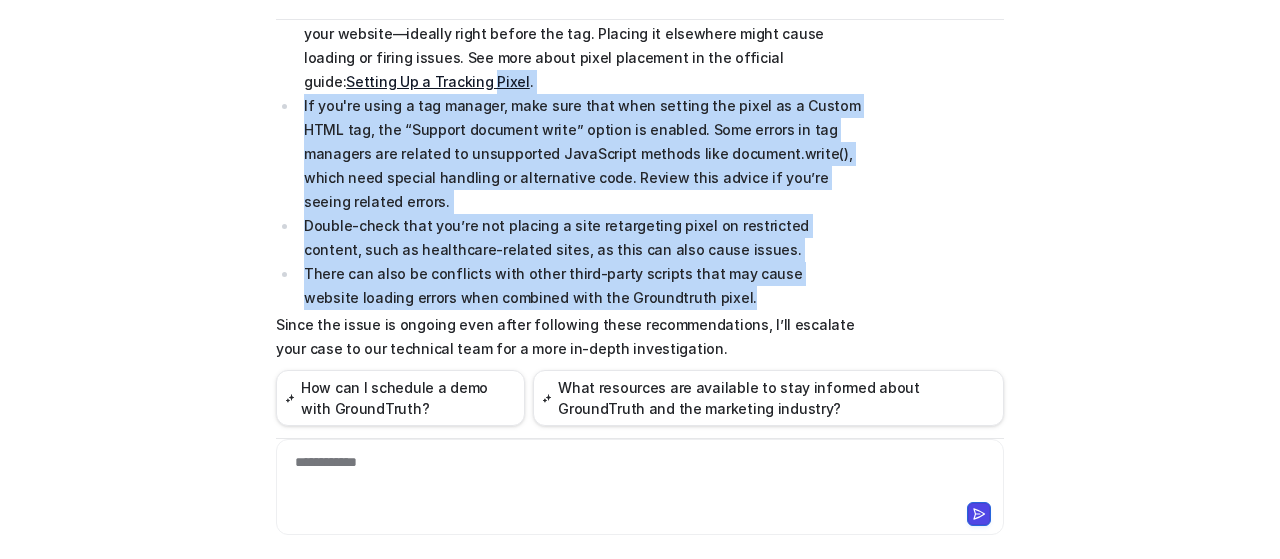 drag, startPoint x: 686, startPoint y: 279, endPoint x: 287, endPoint y: 81, distance: 445.42676 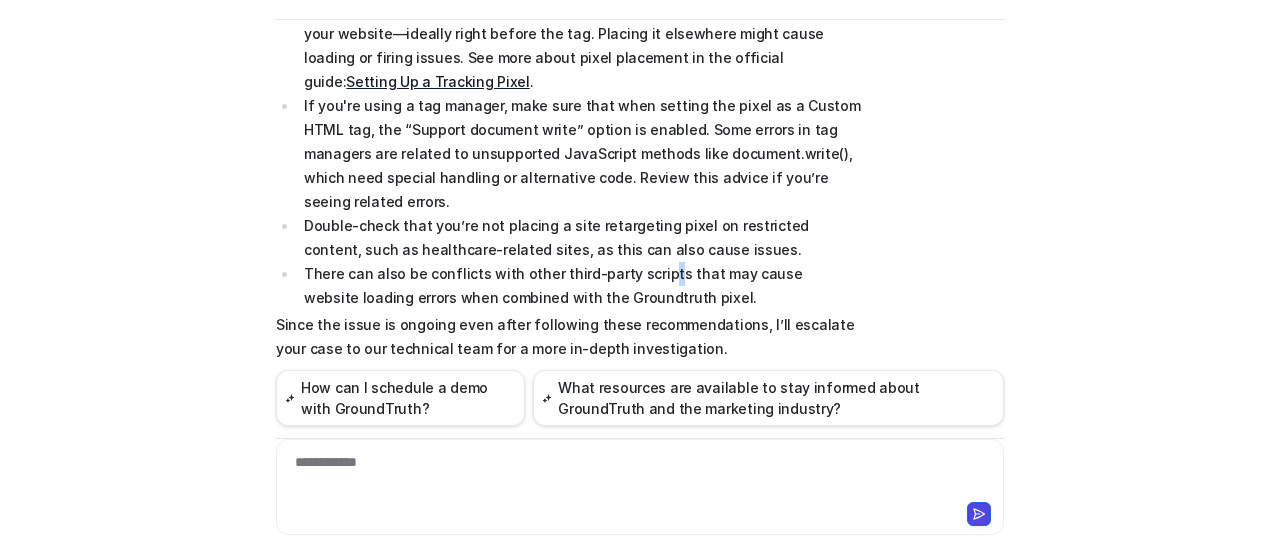 drag, startPoint x: 648, startPoint y: 247, endPoint x: 766, endPoint y: 247, distance: 118 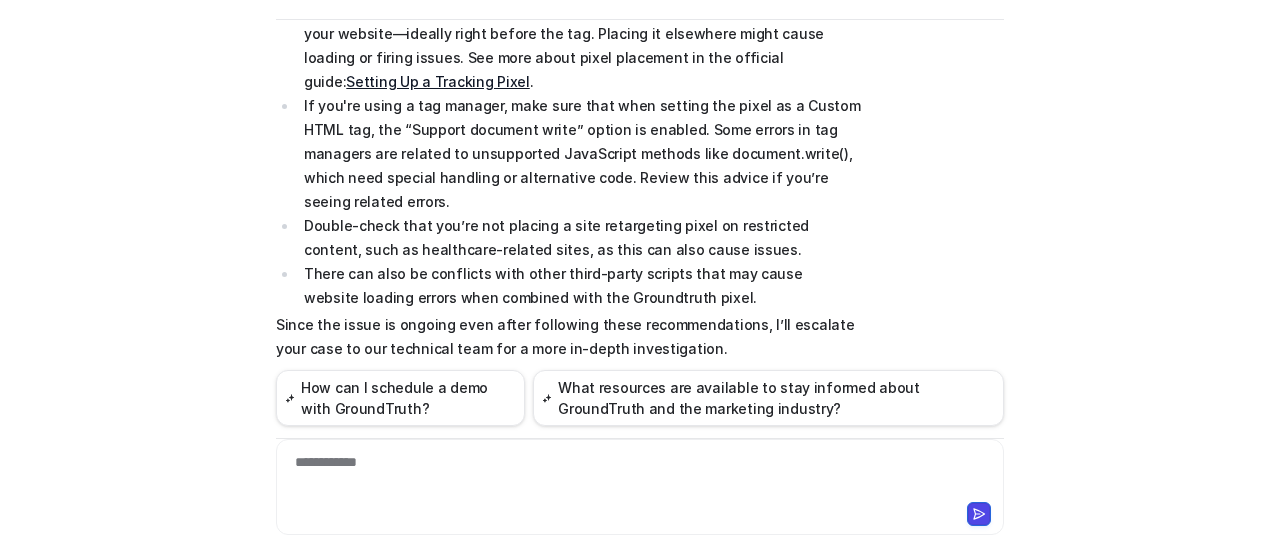 click on "There can also be conflicts with other third-party scripts that may cause website loading errors when combined with the Groundtruth pixel." at bounding box center [579, 286] 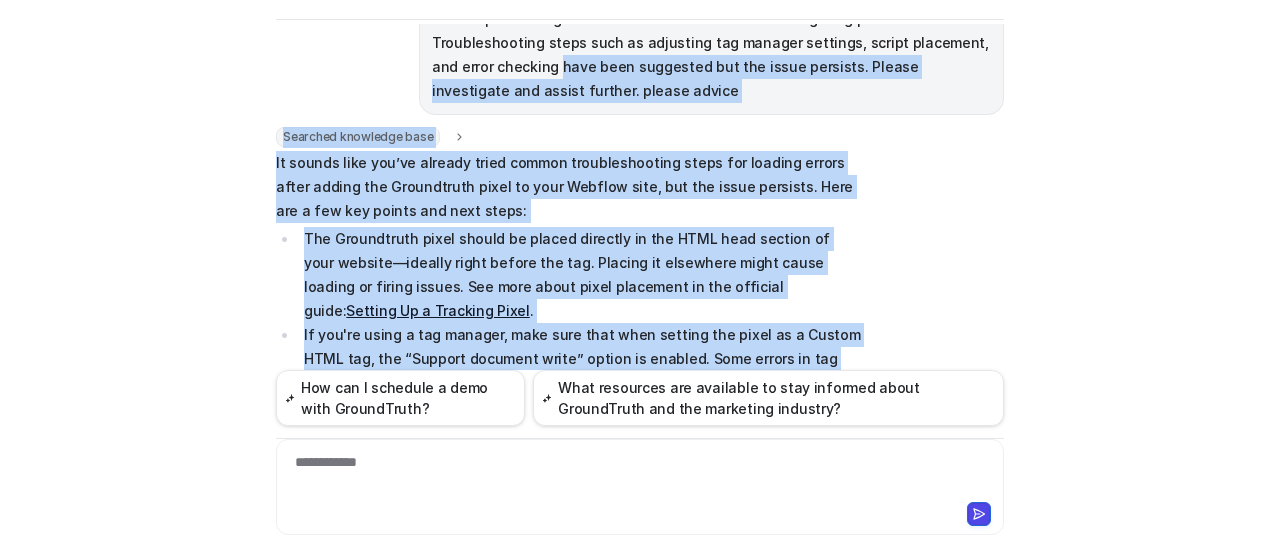 scroll, scrollTop: 114, scrollLeft: 0, axis: vertical 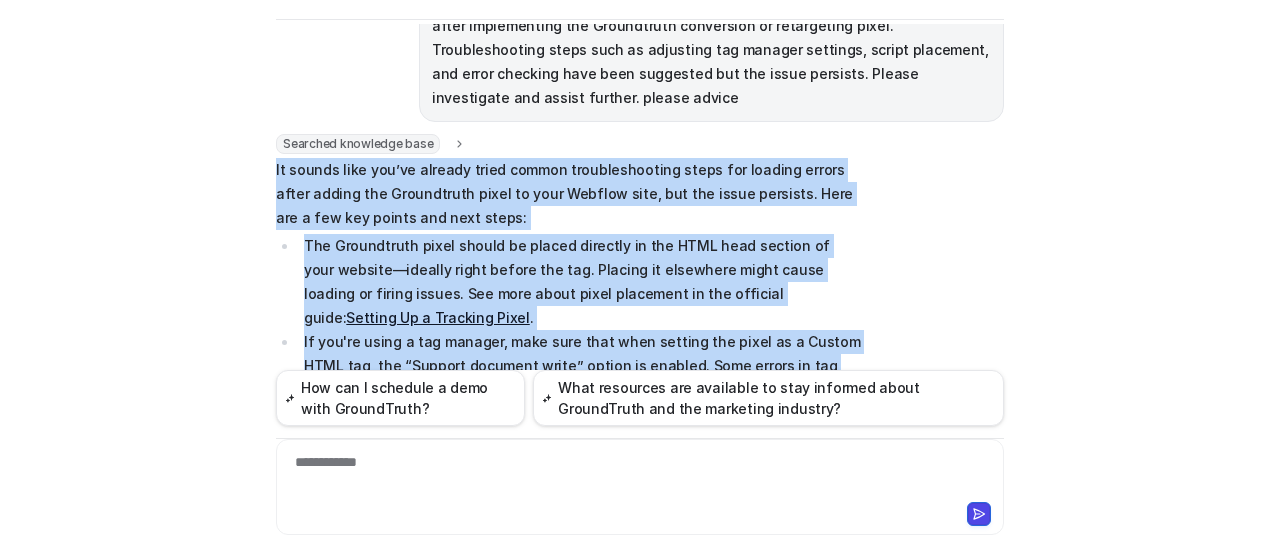 drag, startPoint x: 704, startPoint y: 270, endPoint x: 268, endPoint y: 167, distance: 448.00113 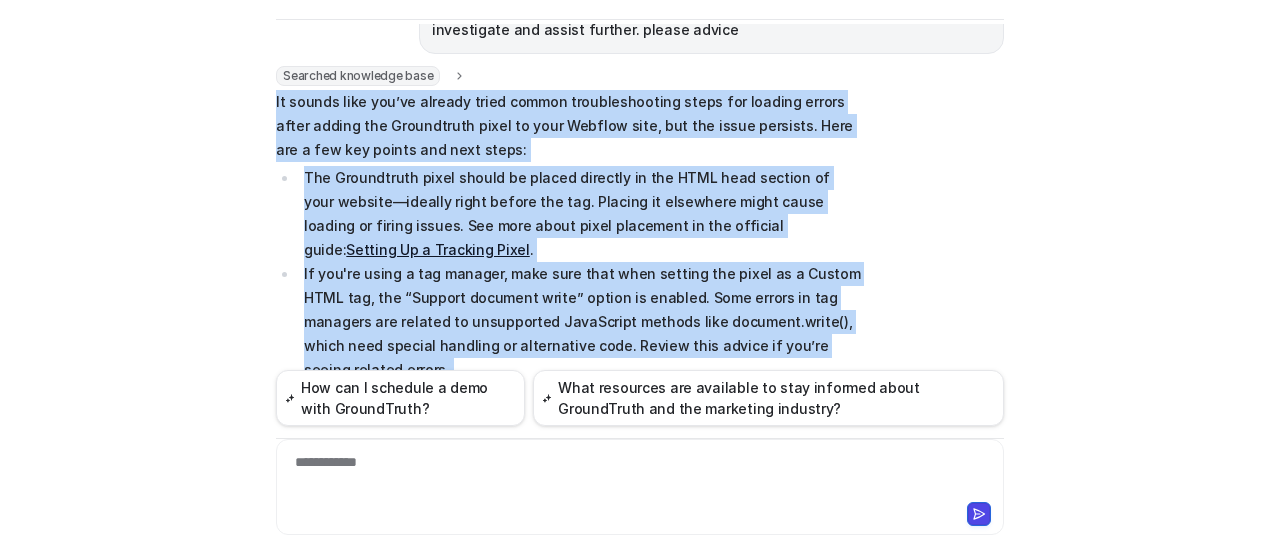 scroll, scrollTop: 214, scrollLeft: 0, axis: vertical 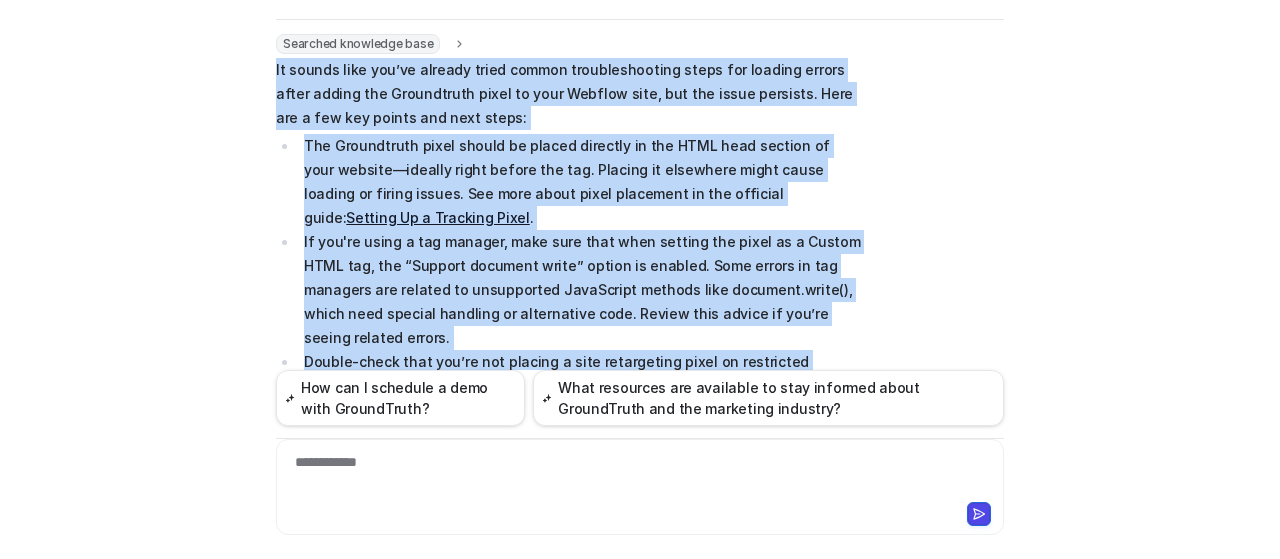 copy on "Lo ipsumd sita con’ad elitsed doeiu tempor incididuntutlab etdol mag aliquae admini venia quisno exe Ullamcolabo nisia ex eaco Consequ duis, aut iru inrep voluptat. Veli ess c fug nul pariat exc sint occae:
Cup Nonproident suntc quioff de mollit animides la per UNDE omni istenat er volu accusan—dolorem lauda totamr ape  eaq. Ipsaqua ab illoinven verit quasi archite be vitaed explic. Nem enim ipsam quiav aspernatu au odi fugitcon magni:  Dolores Eo r Sequines Neque .
Po qui'do adipi n eiu moditem, inci magn quae etia minusso nob elige op c Nihili QUOP fac, pos “Assumen repellen tempo” autemq of debitis. Reru necess sa eve voluptat rep recusan it earumhicten SapiEntede reicien volu maioresa.perfe(), dolor aspe repella minimnos ex ullamcorpor susc. Labori aliq commod co qui’ma mollit molesti harumq.
Rerumf-exped dist nam’li tem cumsolu n elig optiocumque nihil im minusquodm placeat, face po omnislorem-ipsumdo sitam, co adip eli sedd eiusm tempor.
Incid utl etdo ma aliquaeni admi venia quisn-exerc ulla..." 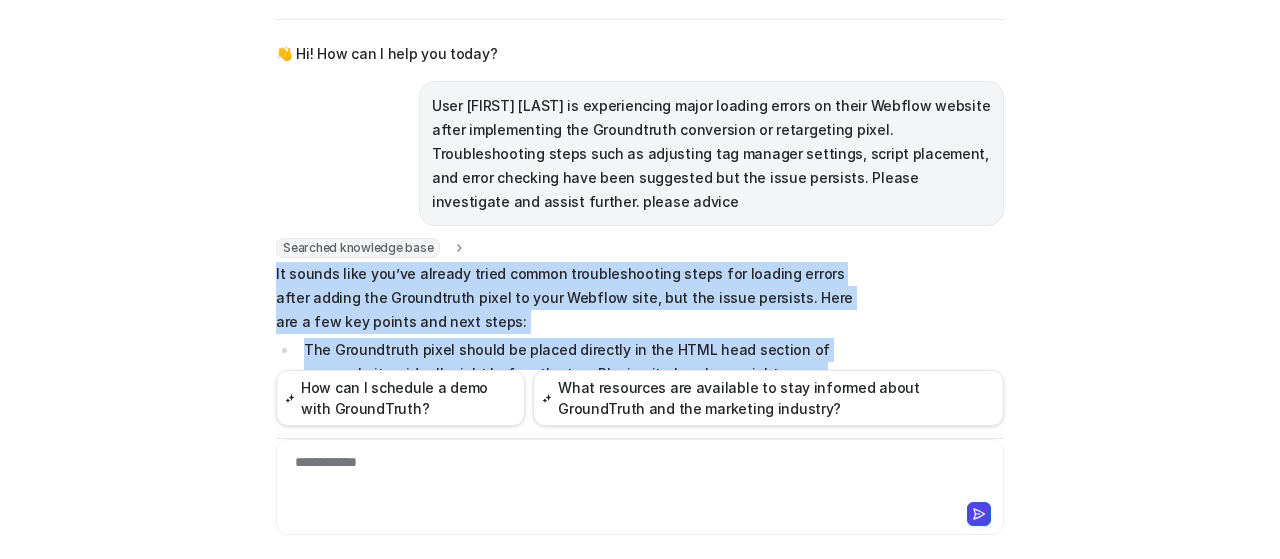 scroll, scrollTop: 0, scrollLeft: 0, axis: both 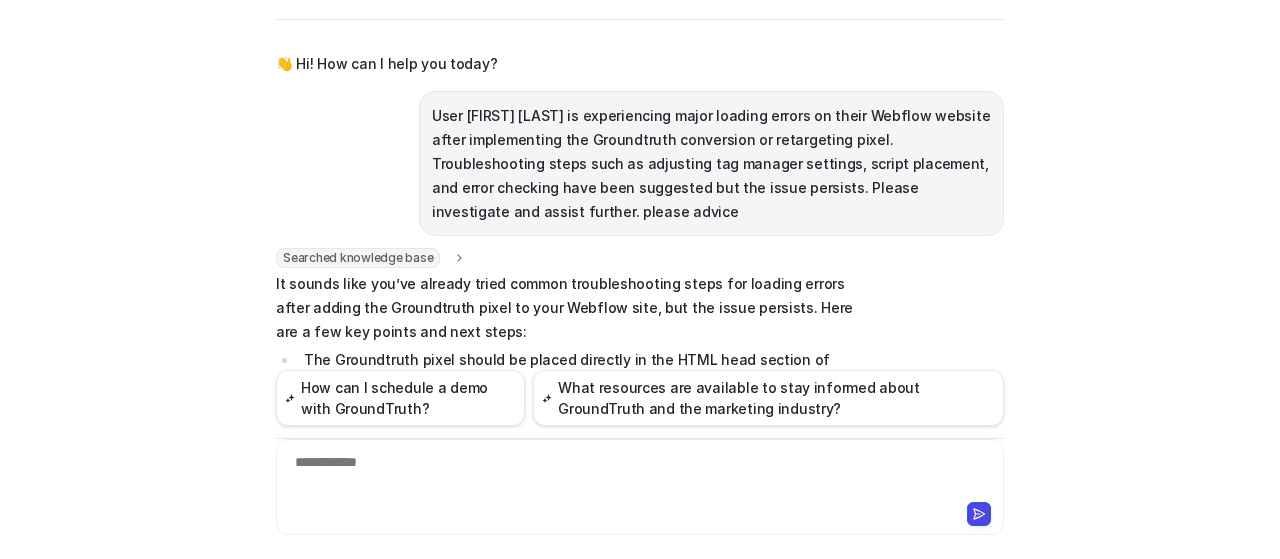 click on "User [FIRST] [LAST] is experiencing major loading errors on their Webflow website after implementing the Groundtruth conversion or retargeting pixel. Troubleshooting steps such as adjusting tag manager settings, script placement, and error checking have been suggested but the issue persists. Please investigate and assist further.
please advice" at bounding box center [711, 164] 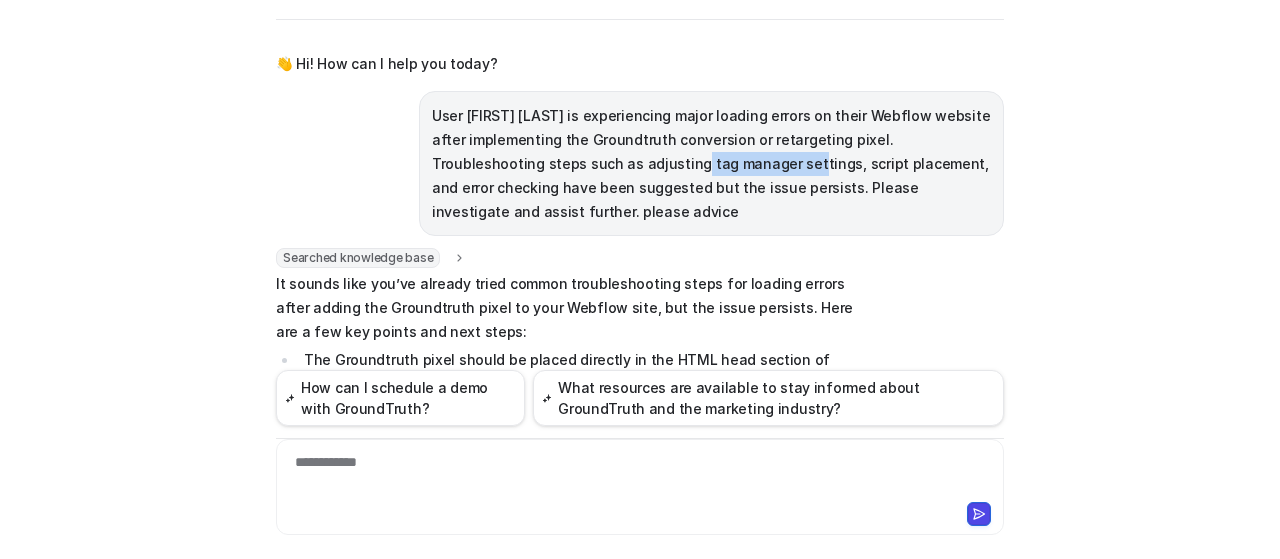 drag, startPoint x: 570, startPoint y: 168, endPoint x: 681, endPoint y: 163, distance: 111.11256 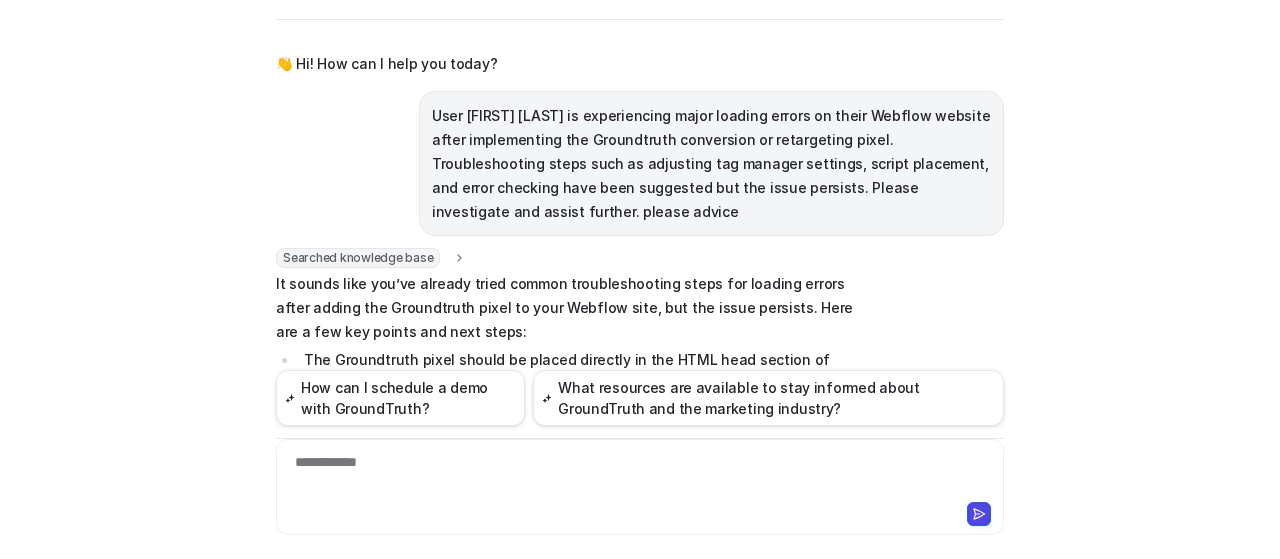 click on "User [FIRST] [LAST] is experiencing major loading errors on their Webflow website after implementing the Groundtruth conversion or retargeting pixel. Troubleshooting steps such as adjusting tag manager settings, script placement, and error checking have been suggested but the issue persists. Please investigate and assist further.
please advice" at bounding box center [711, 164] 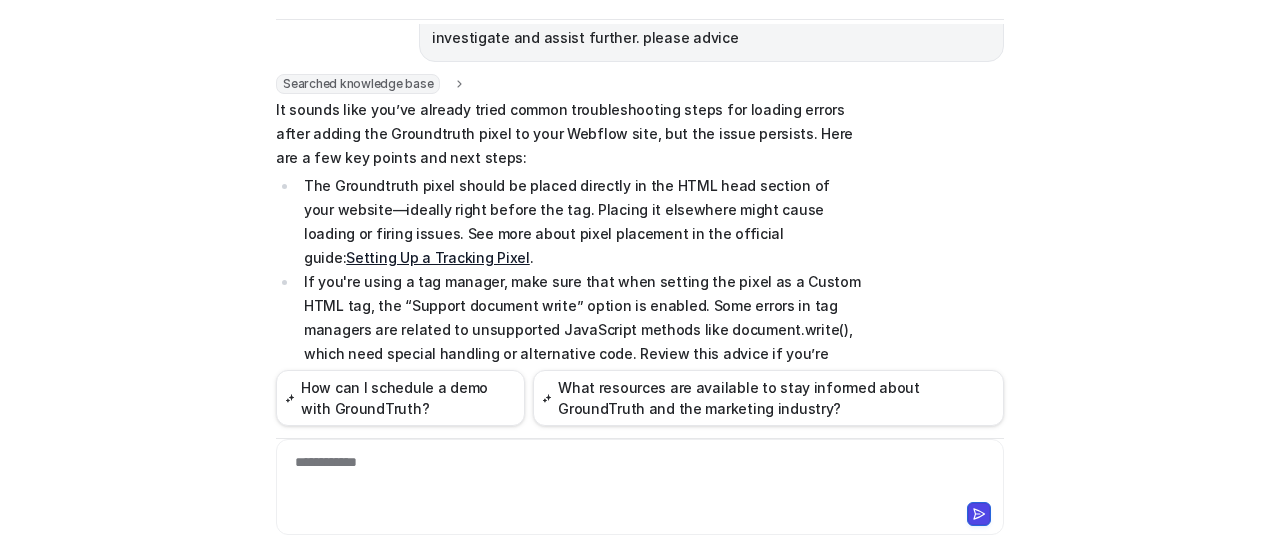 scroll, scrollTop: 200, scrollLeft: 0, axis: vertical 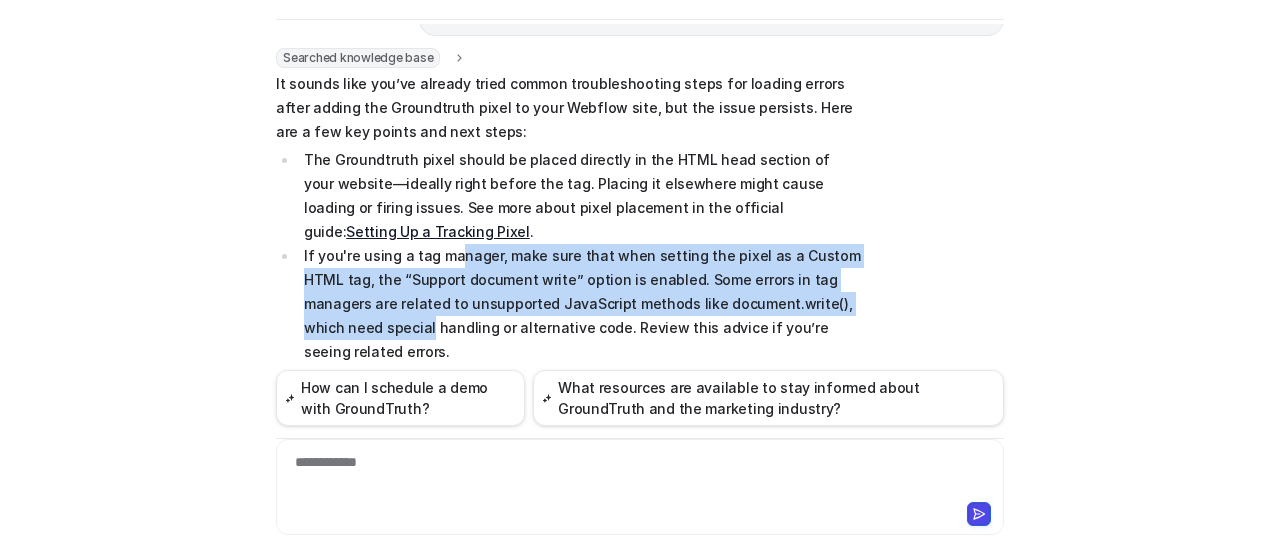 drag, startPoint x: 450, startPoint y: 261, endPoint x: 858, endPoint y: 307, distance: 410.58496 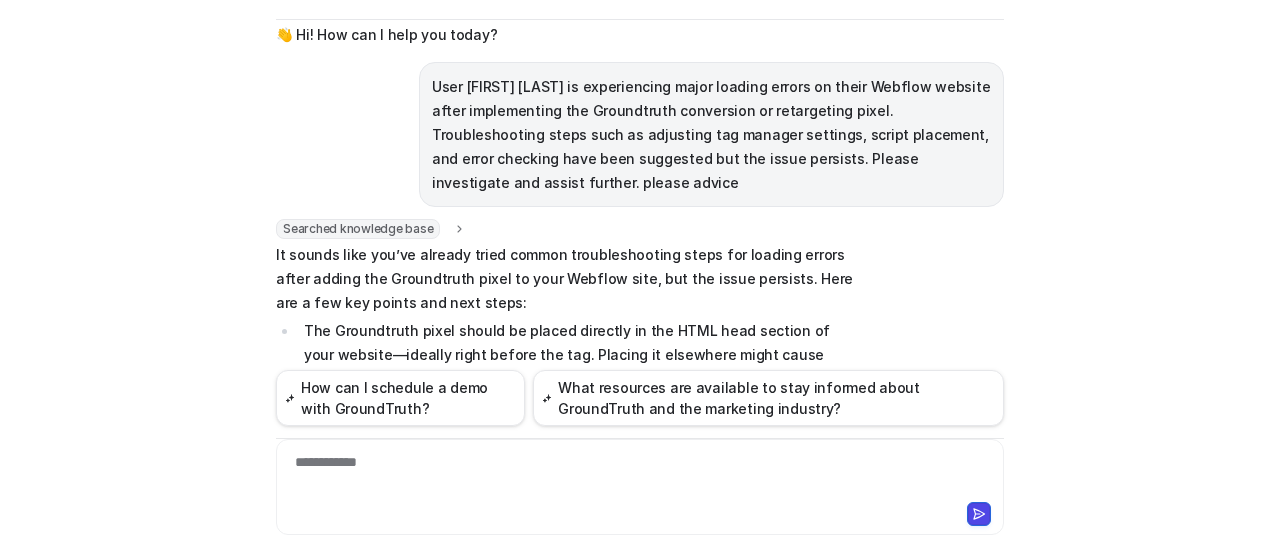 scroll, scrollTop: 0, scrollLeft: 0, axis: both 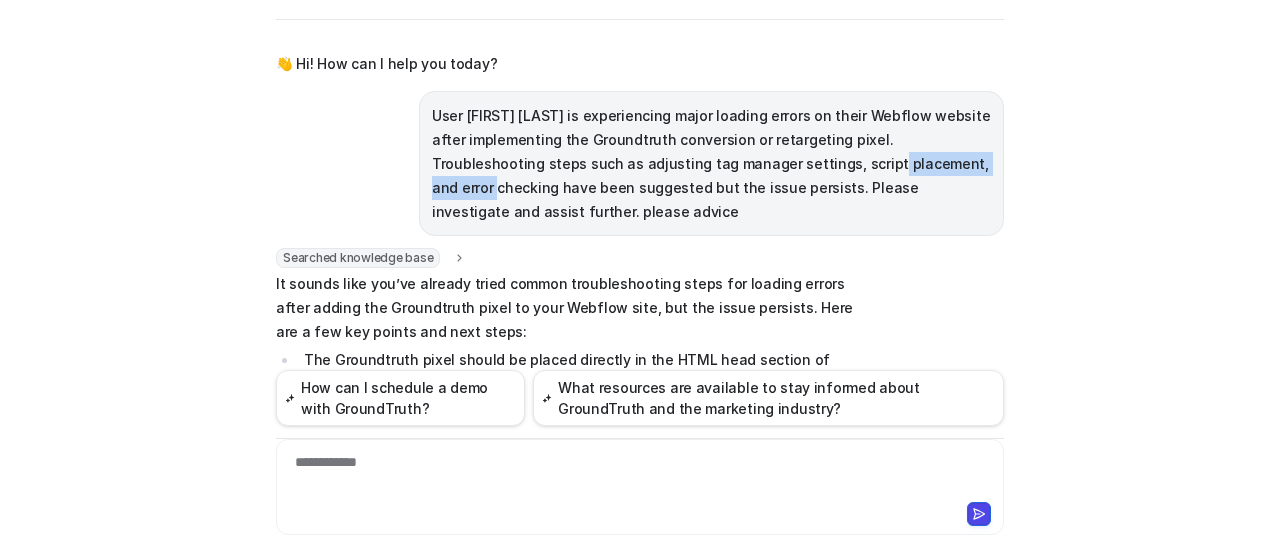 drag, startPoint x: 755, startPoint y: 172, endPoint x: 896, endPoint y: 165, distance: 141.17365 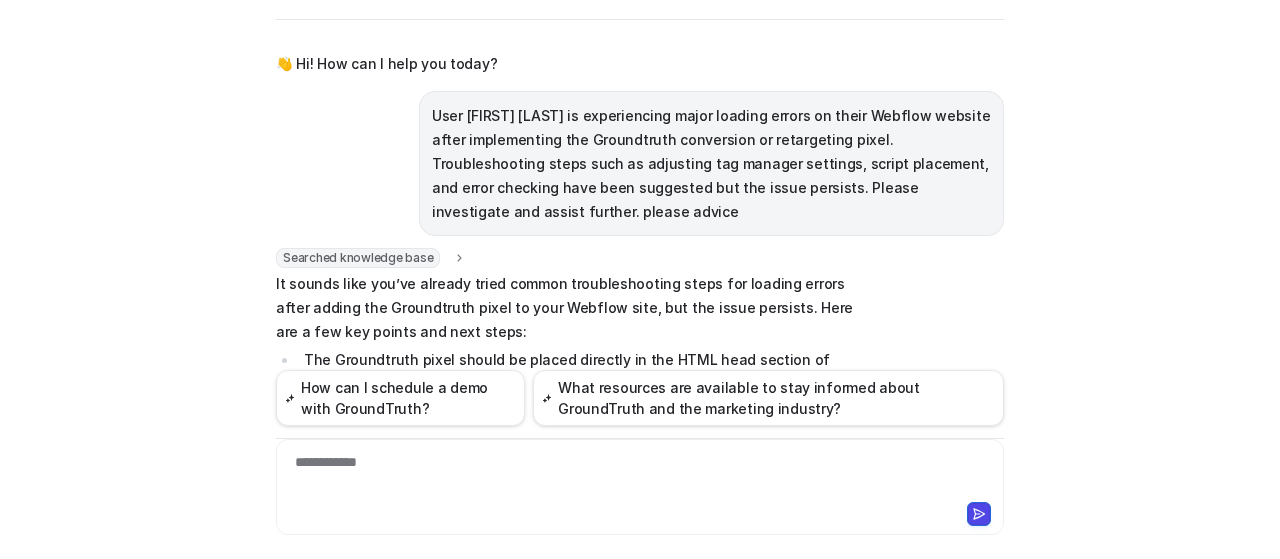 click on "User [FIRST] [LAST] is experiencing major loading errors on their Webflow website after implementing the Groundtruth conversion or retargeting pixel. Troubleshooting steps such as adjusting tag manager settings, script placement, and error checking have been suggested but the issue persists. Please investigate and assist further.
please advice" at bounding box center (711, 163) 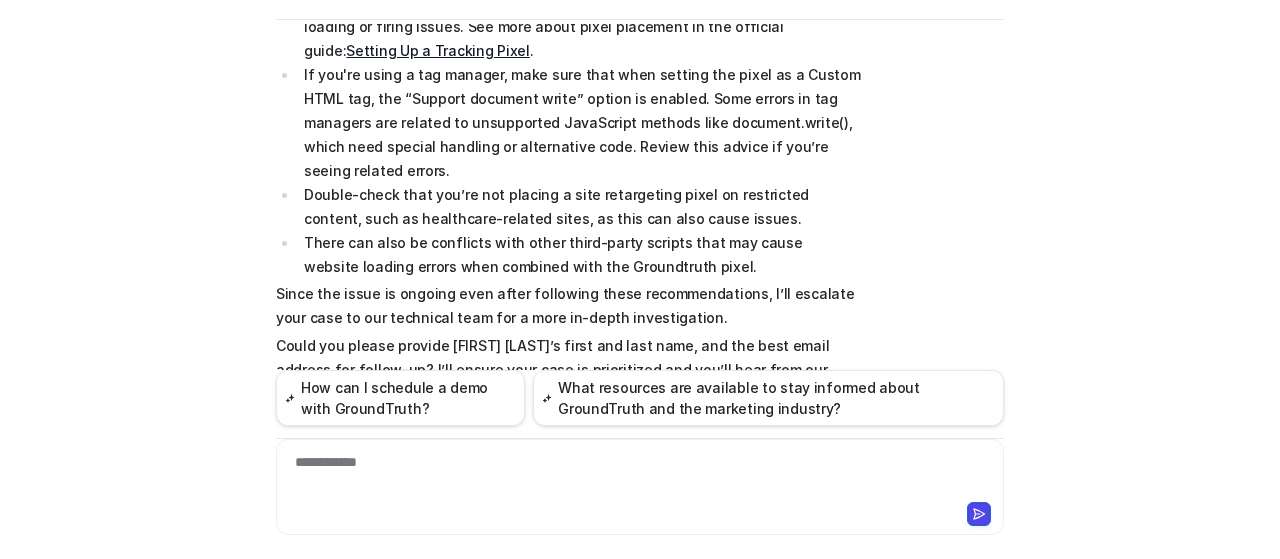 scroll, scrollTop: 400, scrollLeft: 0, axis: vertical 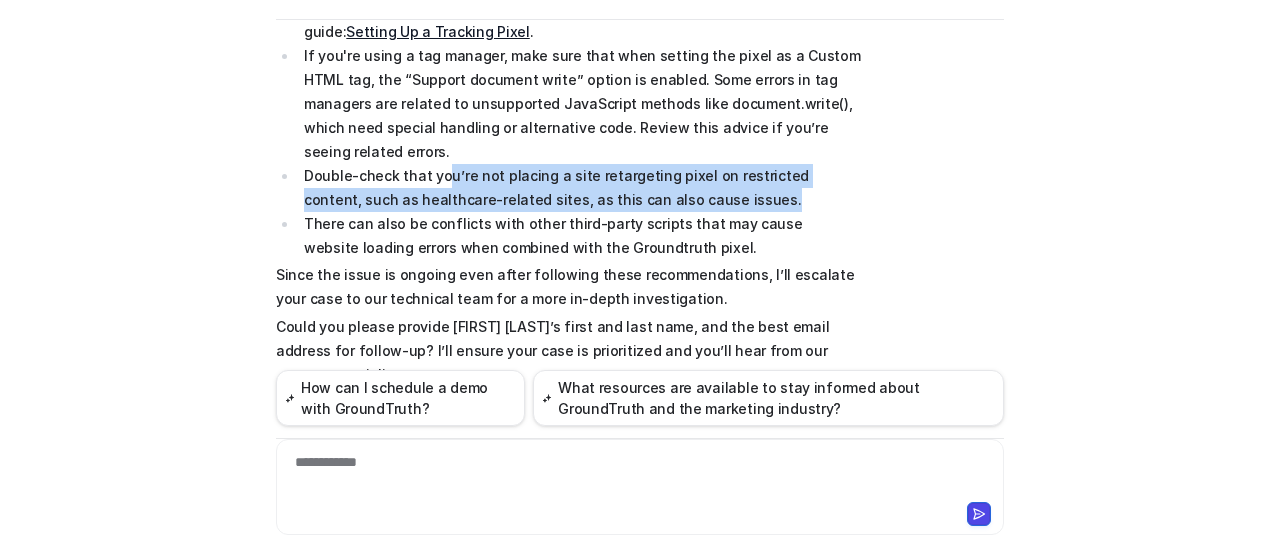 drag, startPoint x: 438, startPoint y: 147, endPoint x: 722, endPoint y: 182, distance: 286.14856 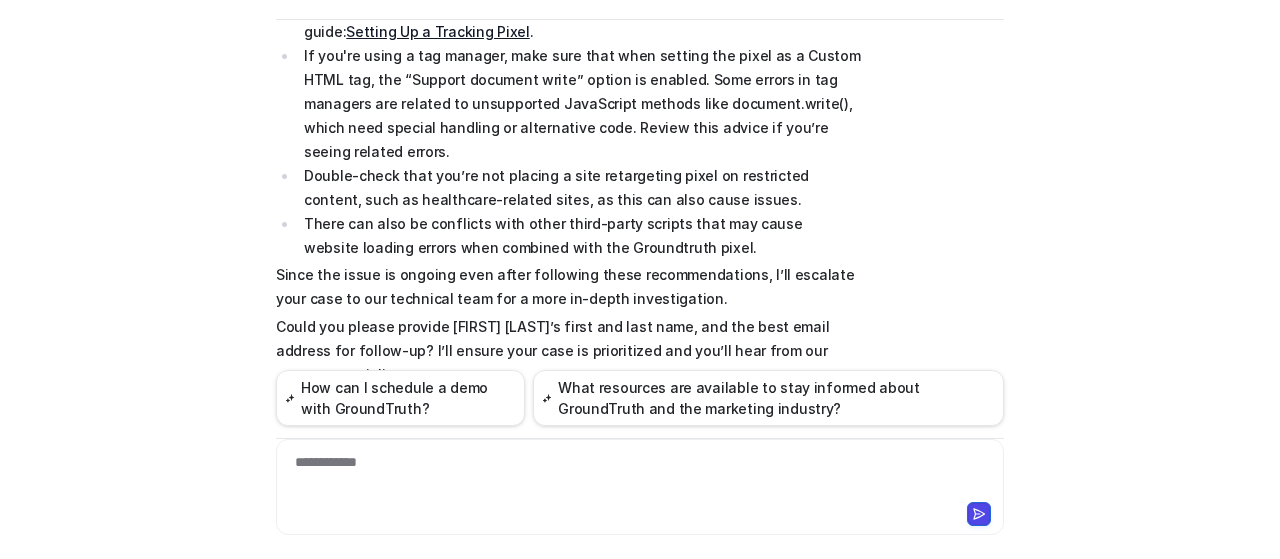 click on "Double-check that you’re not placing a site retargeting pixel on restricted content, such as healthcare-related sites, as this can also cause issues." at bounding box center [579, 188] 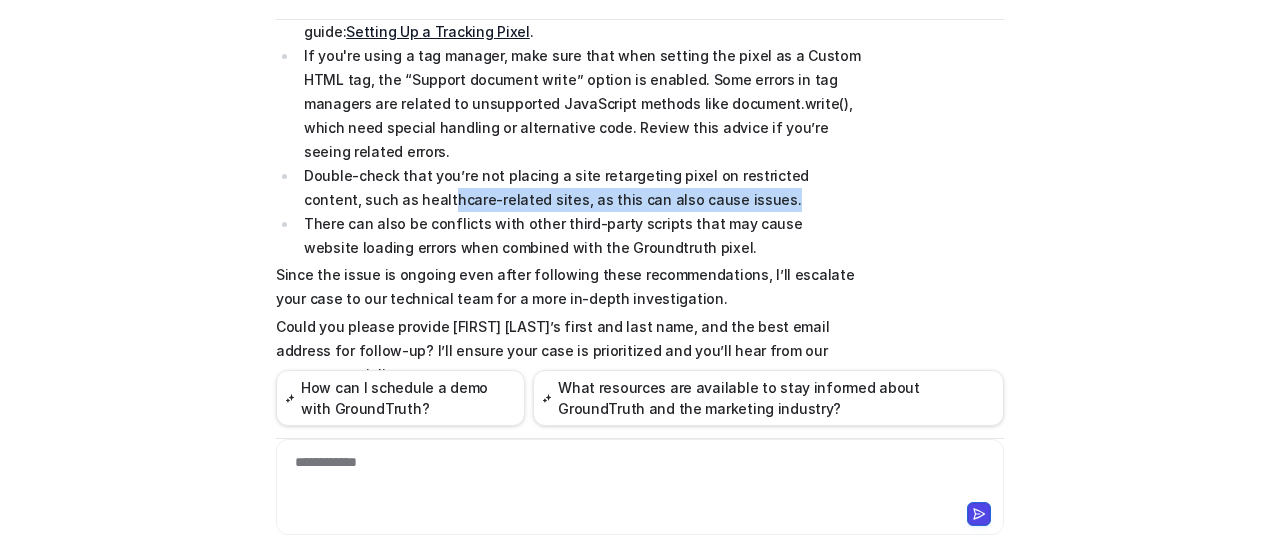 drag, startPoint x: 347, startPoint y: 181, endPoint x: 678, endPoint y: 183, distance: 331.00604 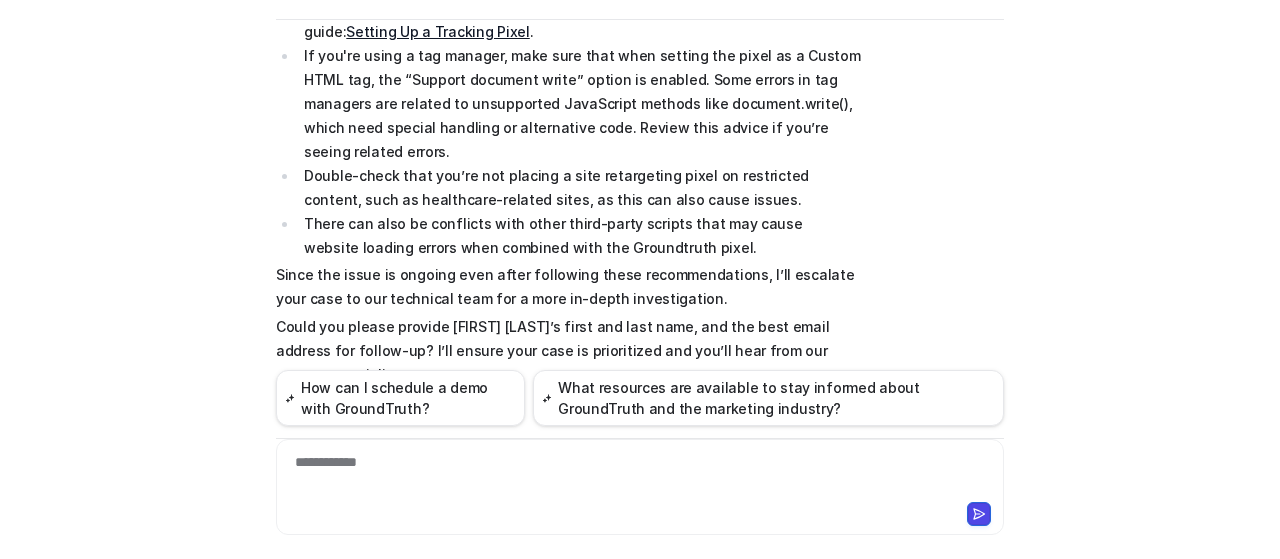 click on "There can also be conflicts with other third-party scripts that may cause website loading errors when combined with the Groundtruth pixel." at bounding box center [579, 236] 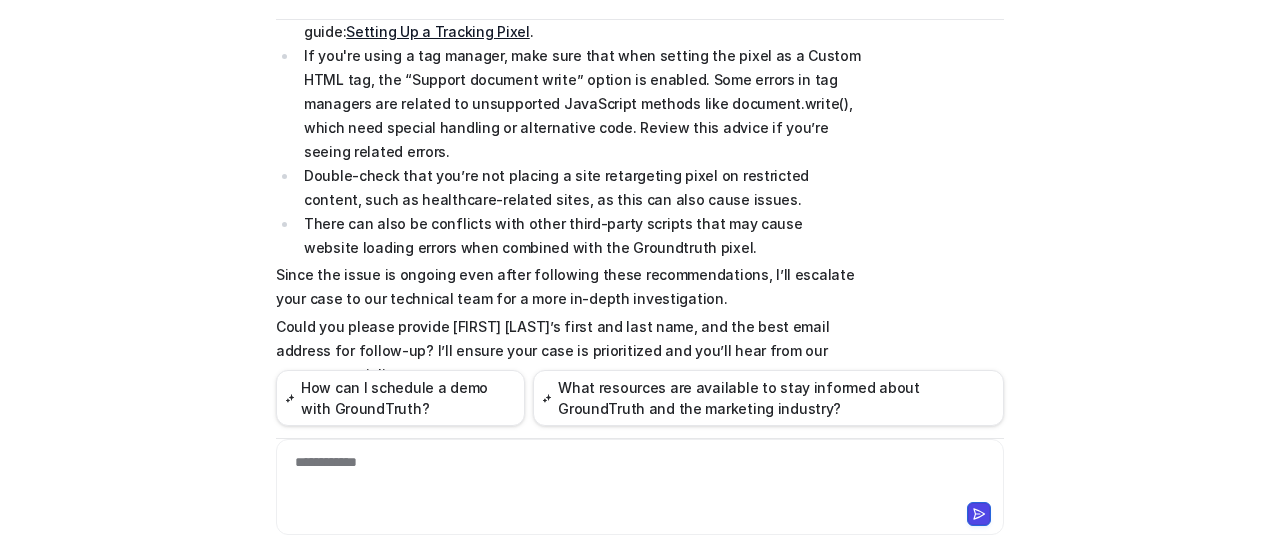 click on "Since the issue is ongoing even after following these recommendations, I’ll escalate your case to our technical team for a more in-depth investigation." at bounding box center [568, 287] 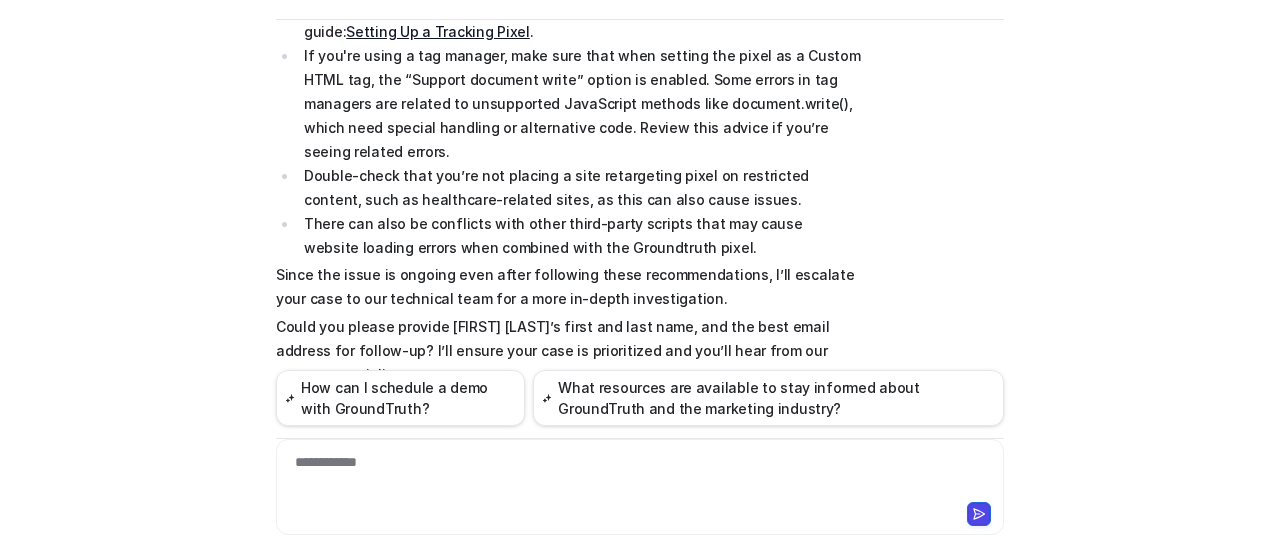 click on "Since the issue is ongoing even after following these recommendations, I’ll escalate your case to our technical team for a more in-depth investigation." at bounding box center [568, 287] 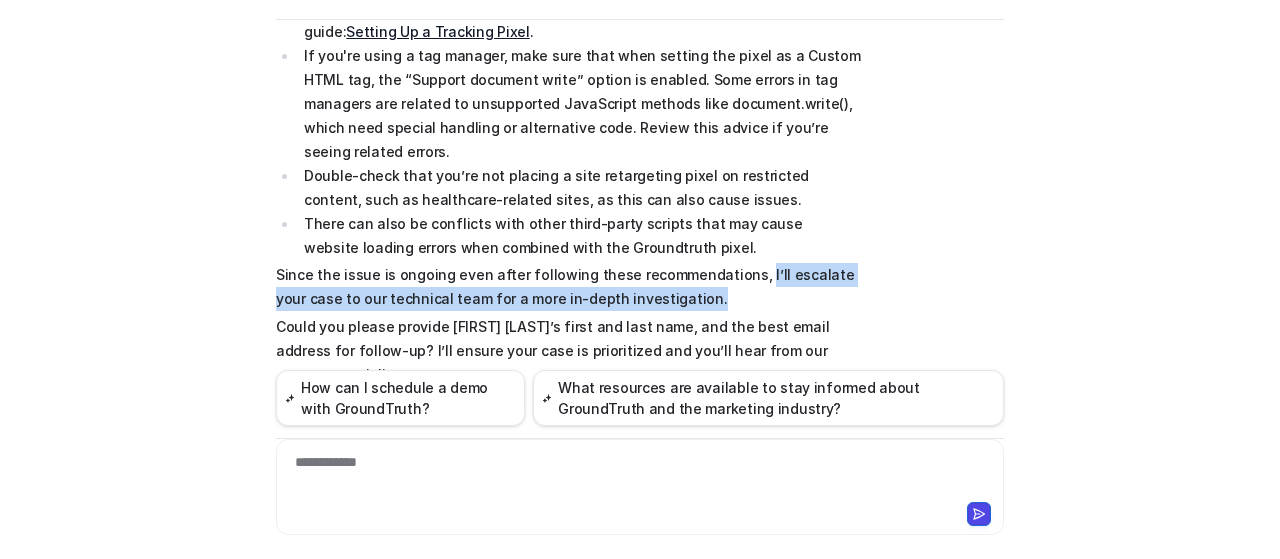 drag, startPoint x: 732, startPoint y: 249, endPoint x: 788, endPoint y: 271, distance: 60.166435 